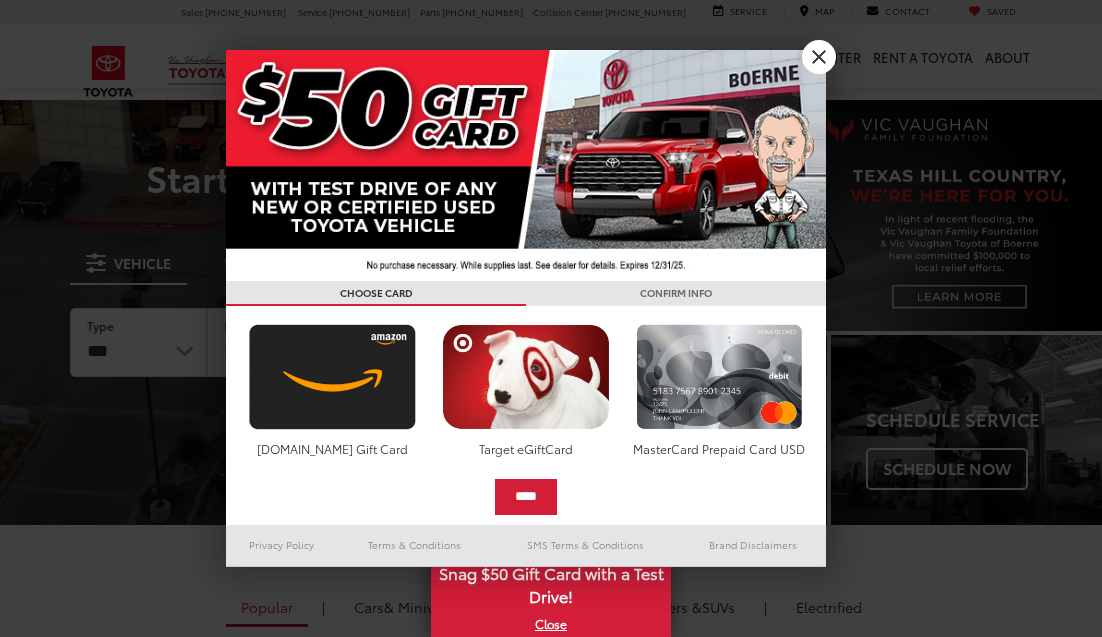scroll, scrollTop: 0, scrollLeft: 0, axis: both 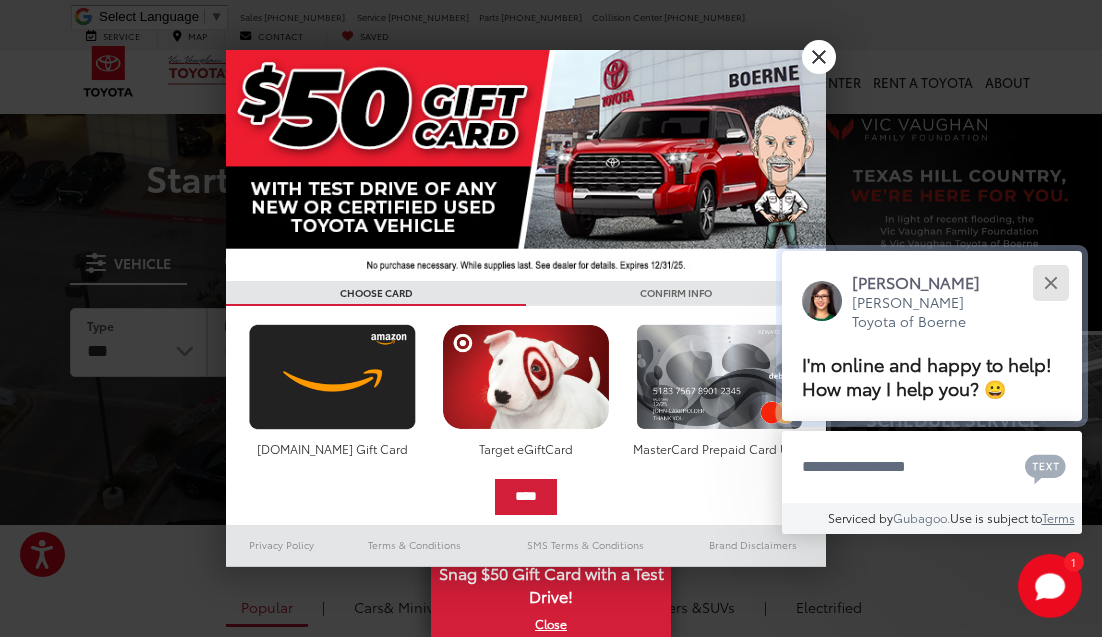 click at bounding box center (1050, 282) 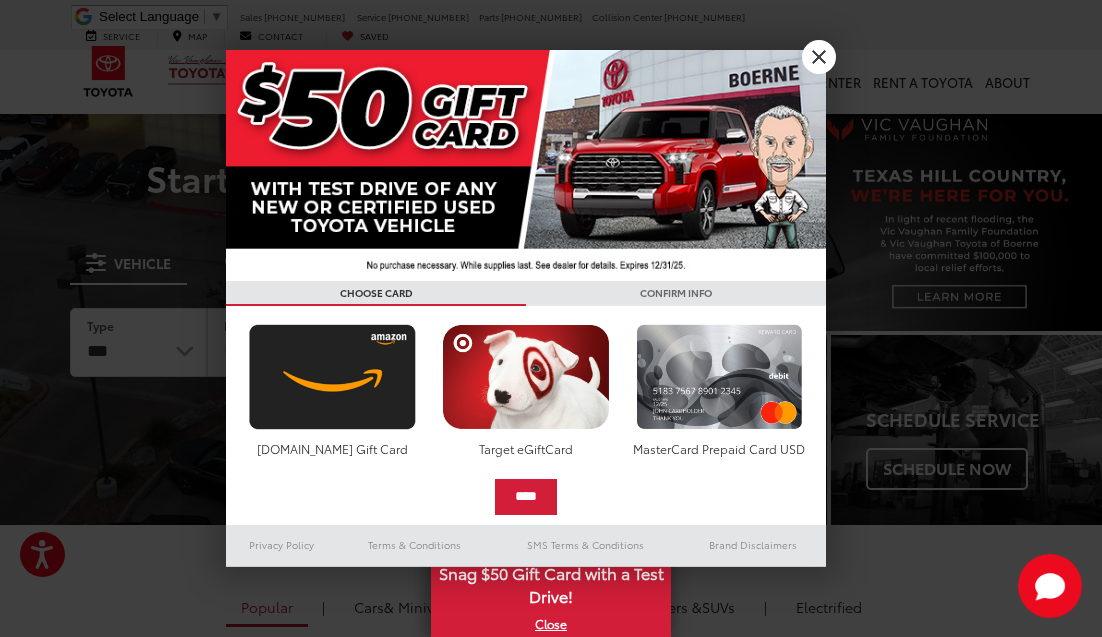 click on "X" at bounding box center [819, 57] 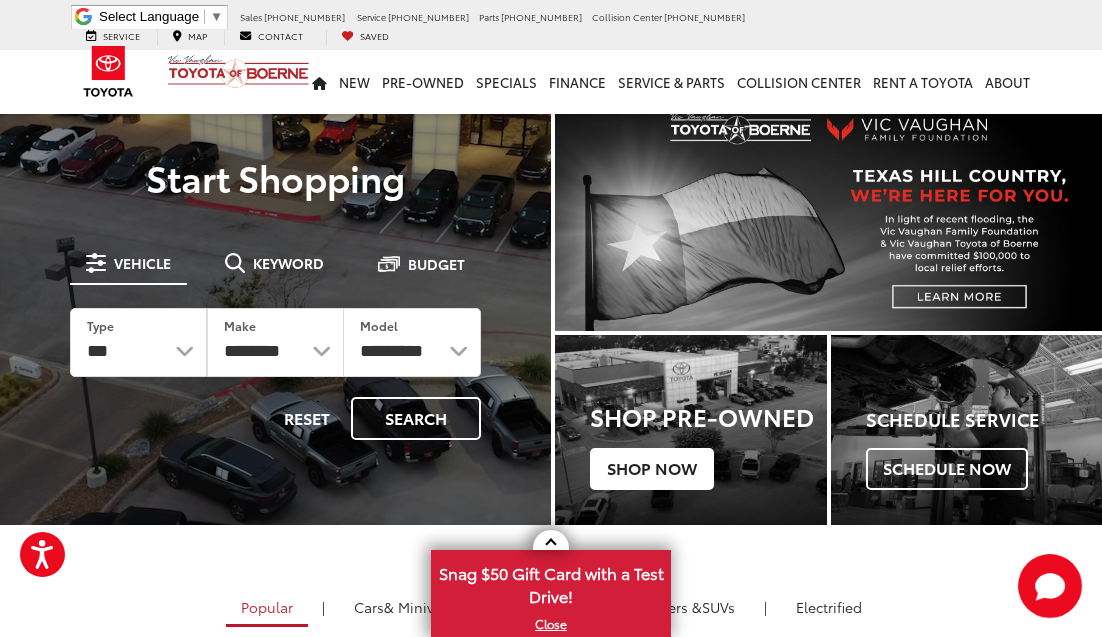 click on "Shop Now" at bounding box center [652, 469] 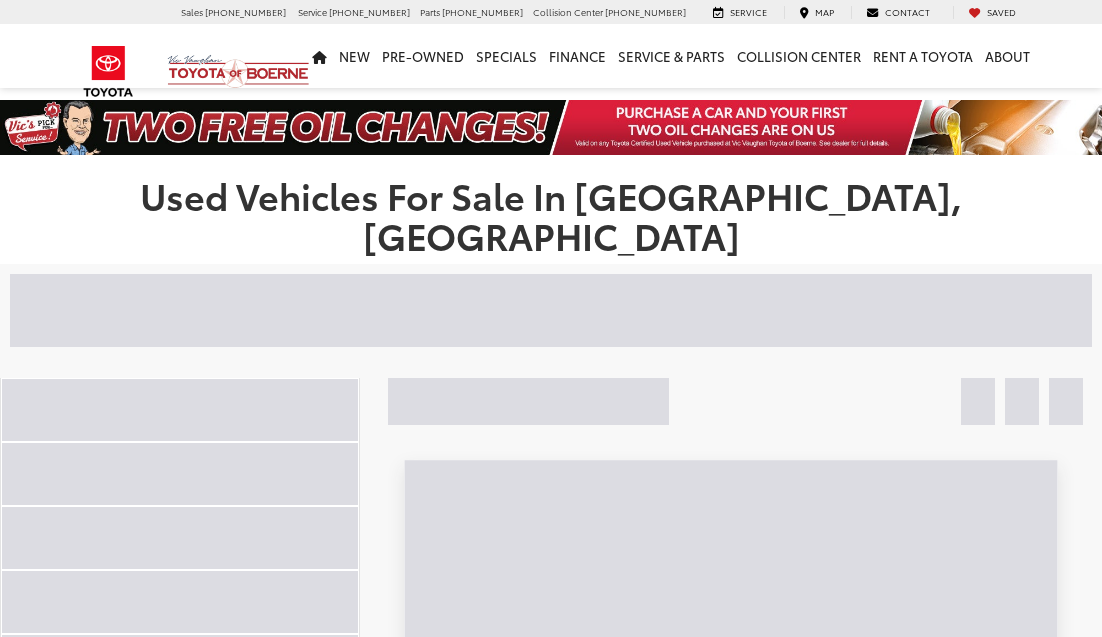 scroll, scrollTop: 0, scrollLeft: 0, axis: both 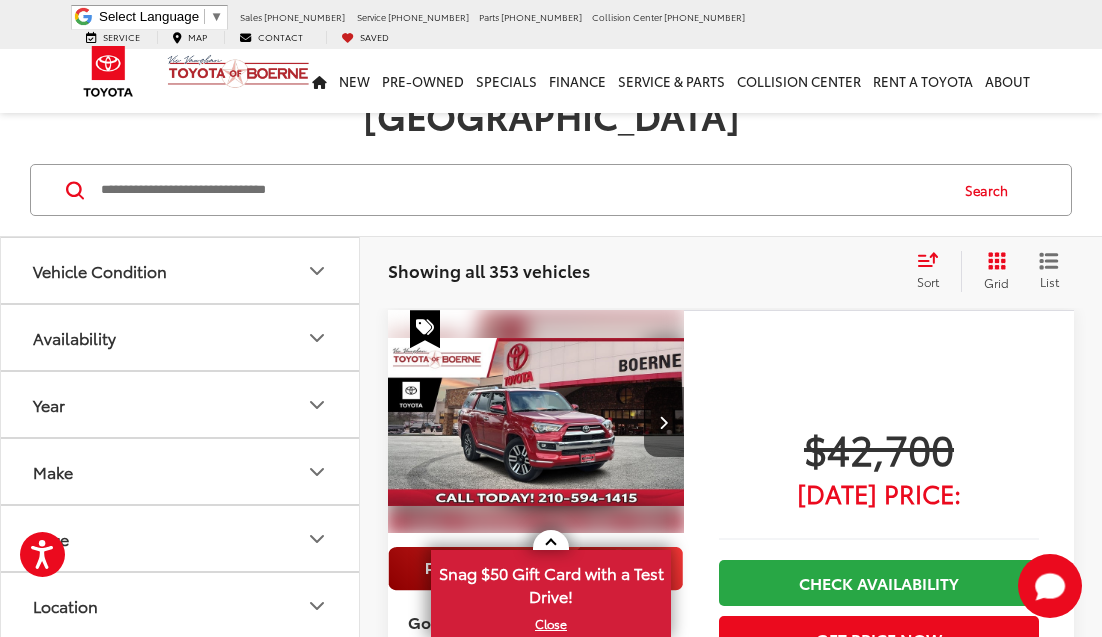 click on "Vehicle Condition" 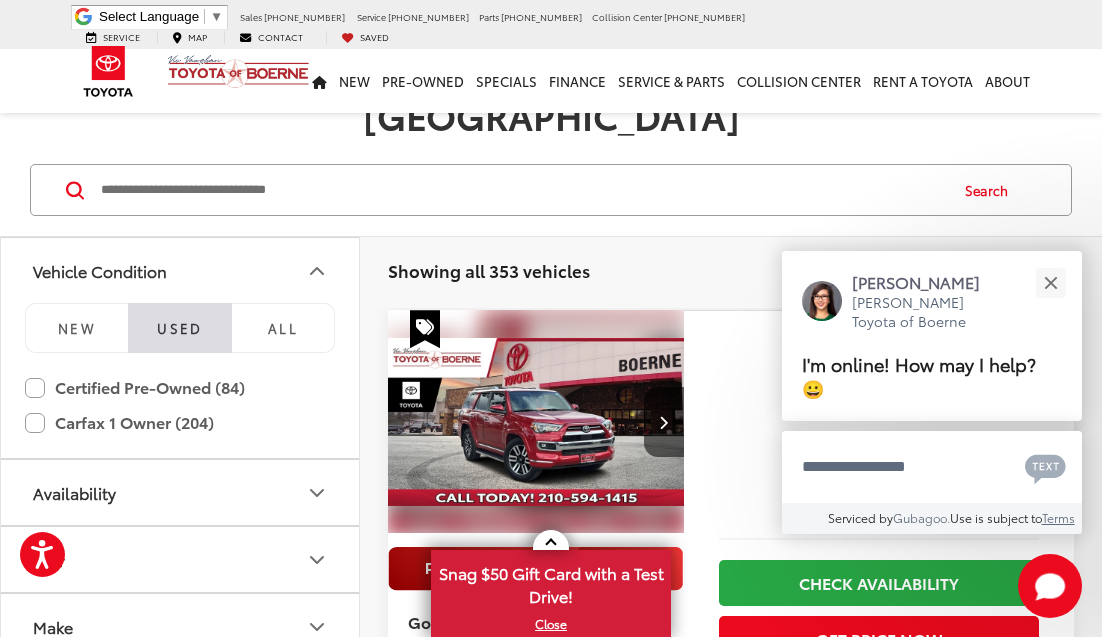 click on "Vehicle Condition" 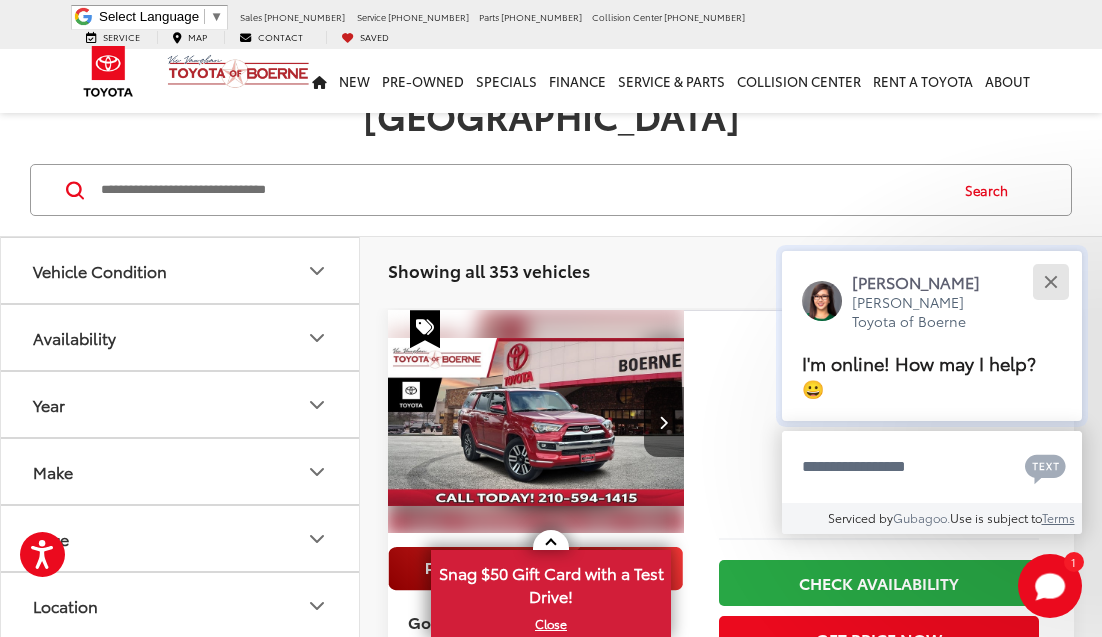 click at bounding box center [1050, 282] 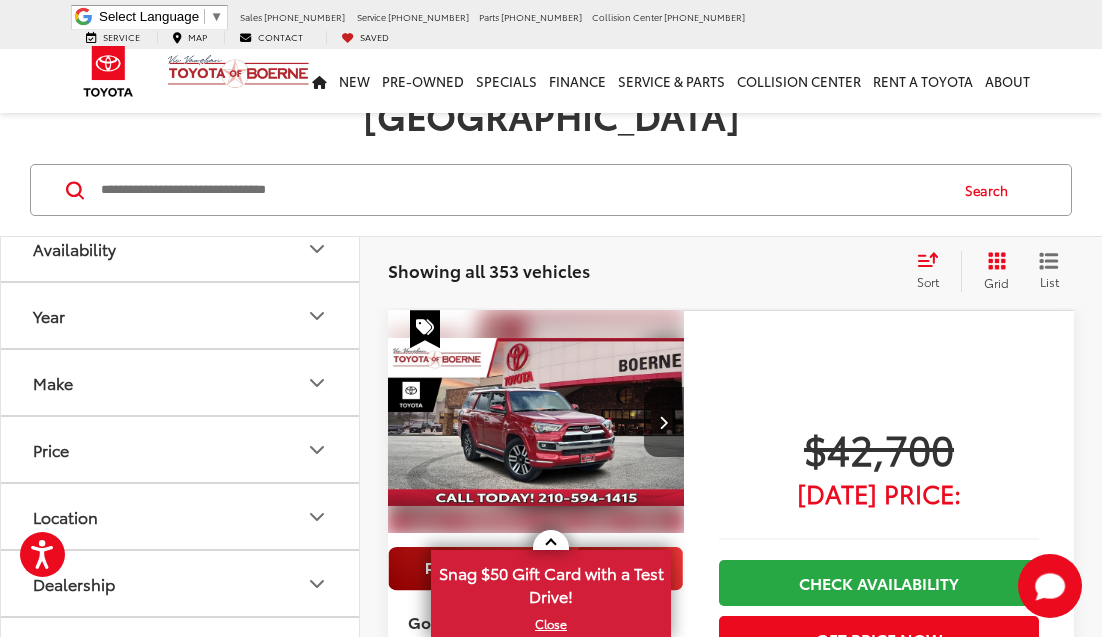 scroll, scrollTop: 58, scrollLeft: 0, axis: vertical 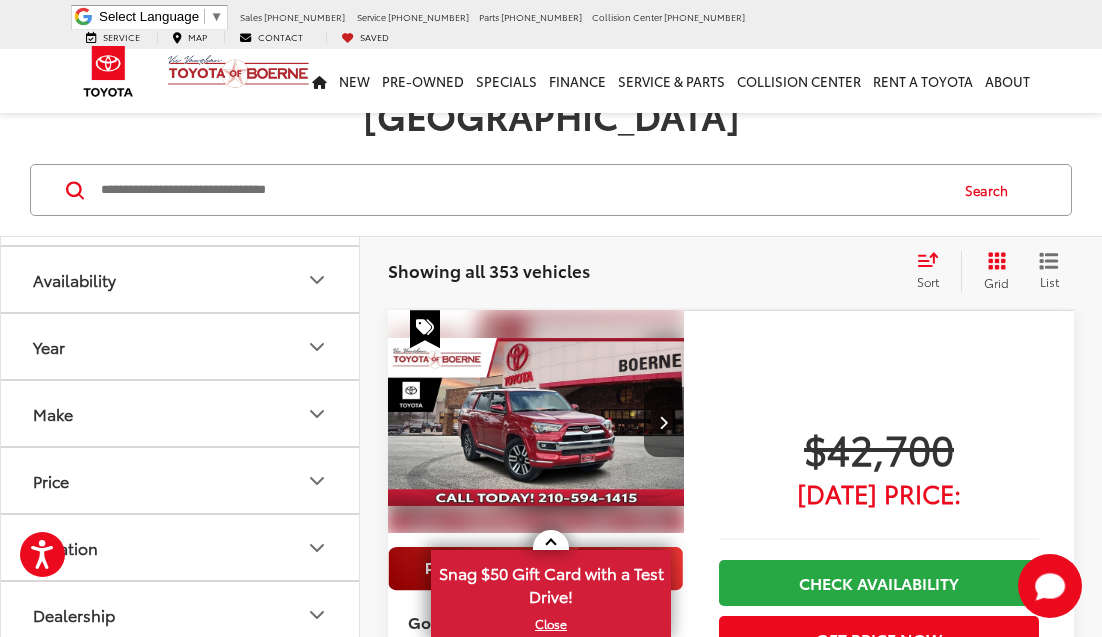 click 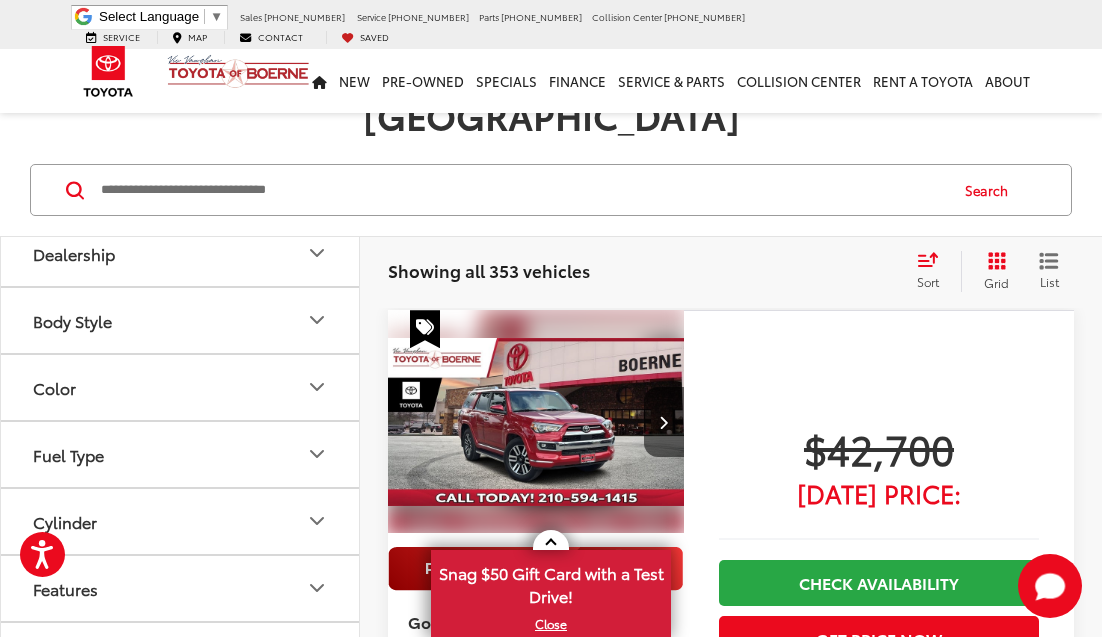 scroll, scrollTop: 936, scrollLeft: 0, axis: vertical 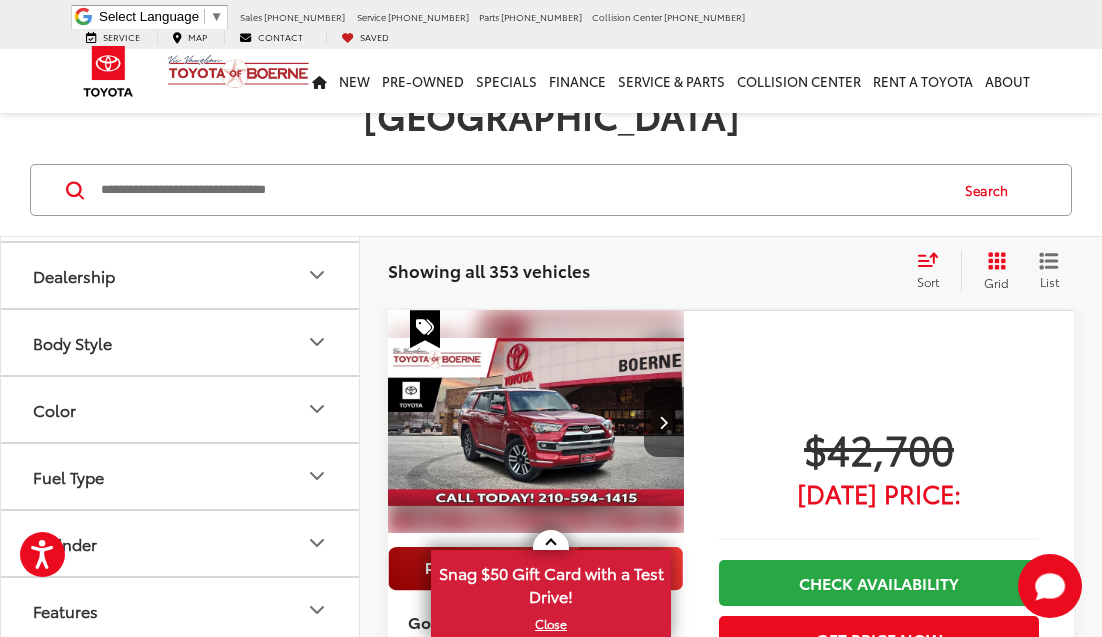click at bounding box center [180, 41] 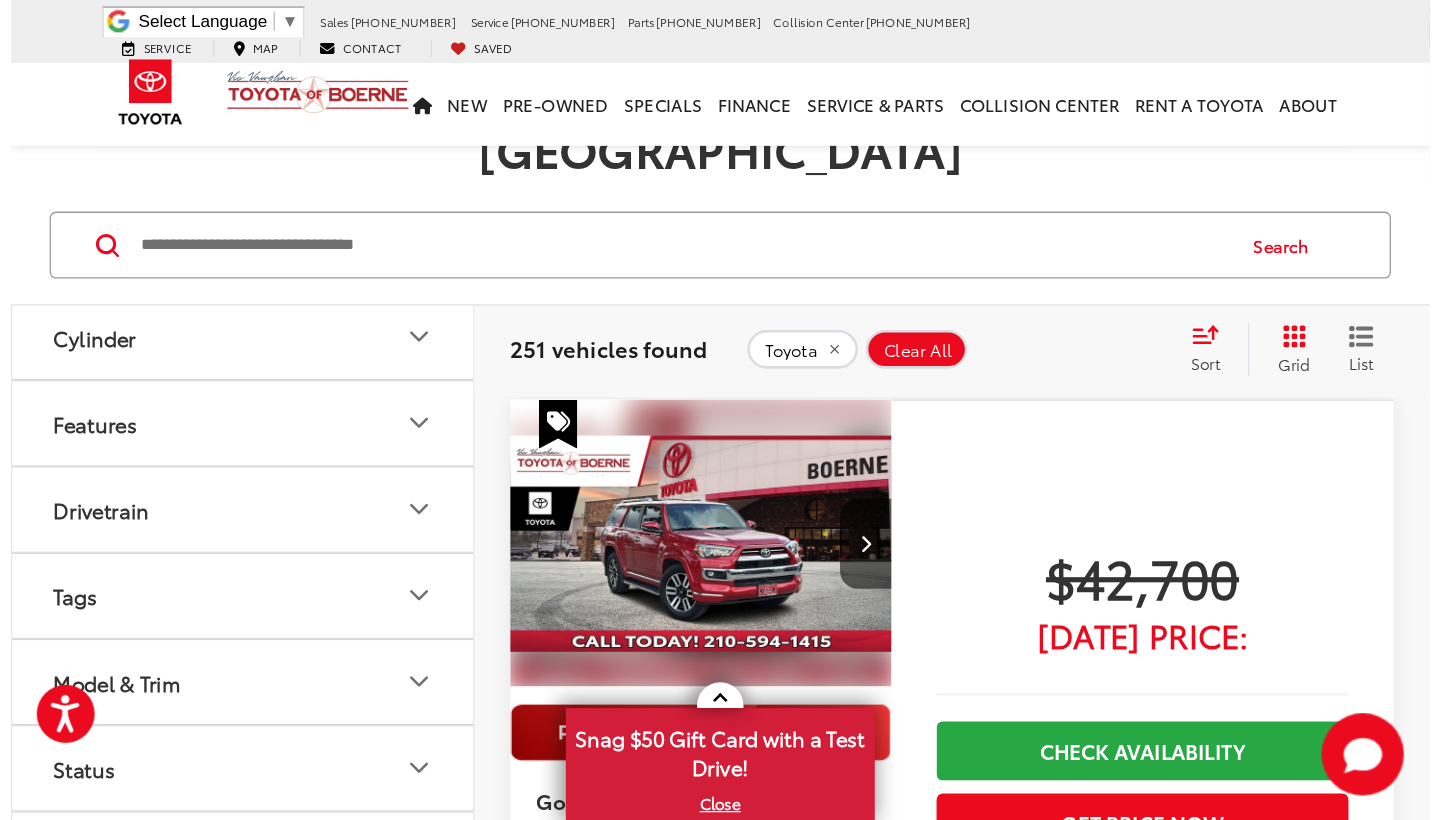 scroll, scrollTop: 1216, scrollLeft: 0, axis: vertical 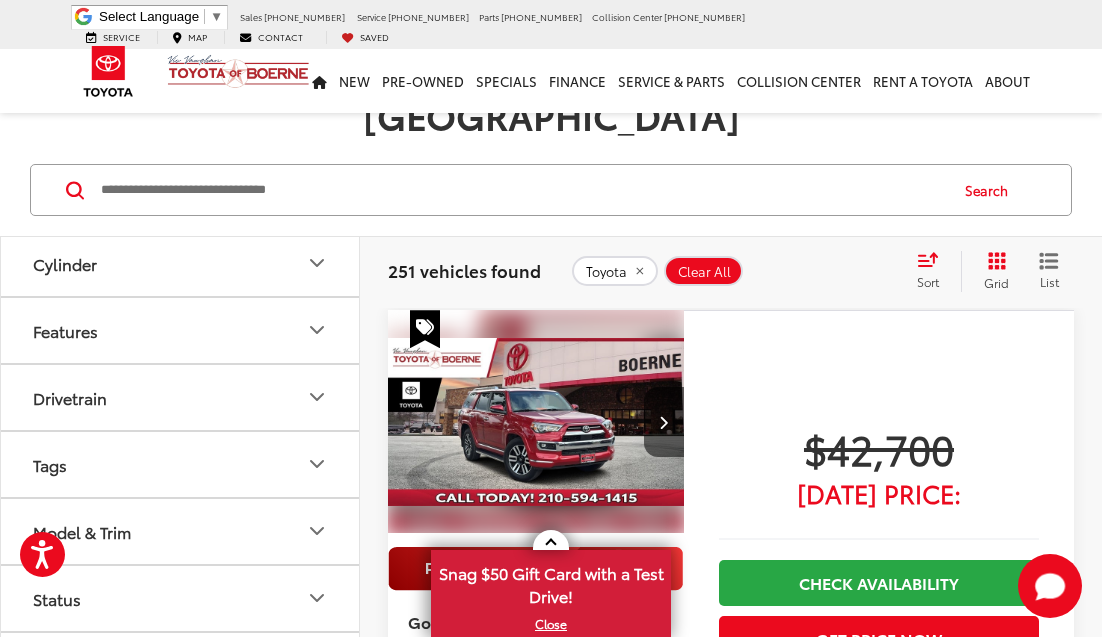 click 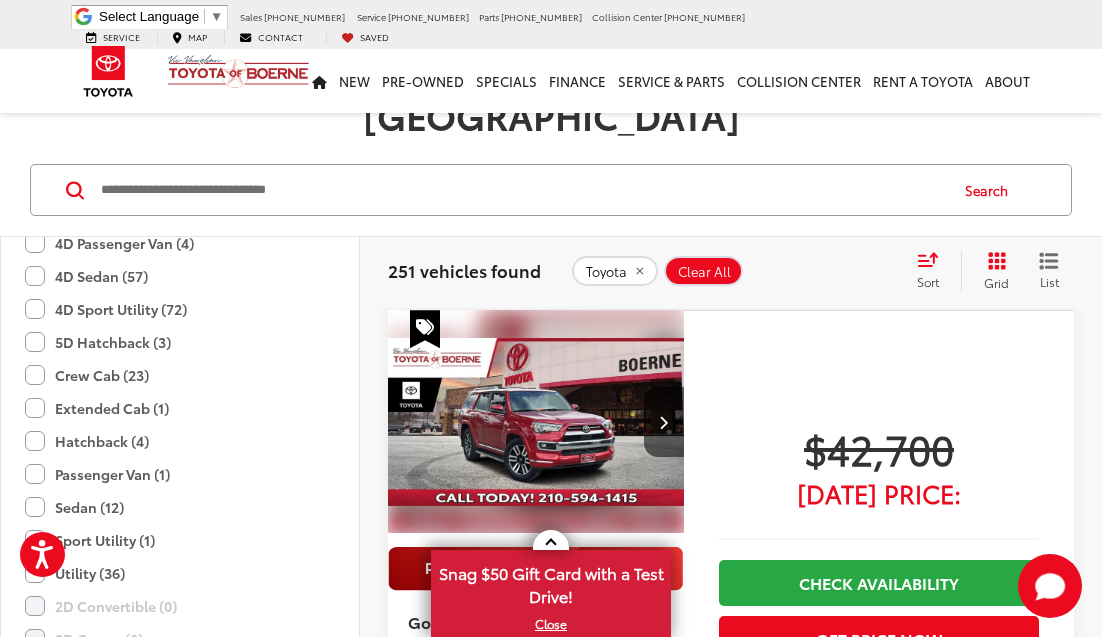 click at bounding box center (522, 190) 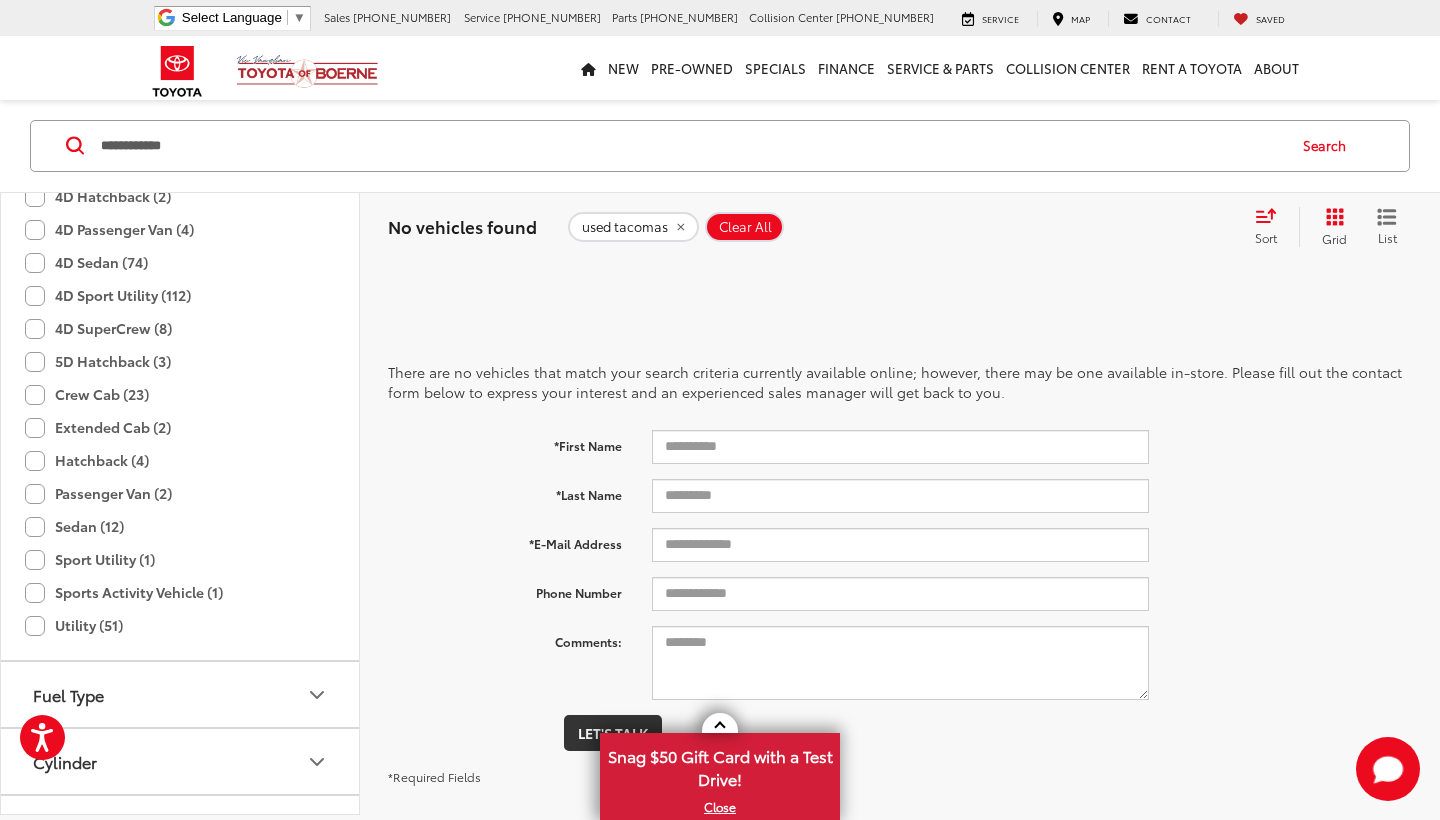 scroll, scrollTop: 88, scrollLeft: 0, axis: vertical 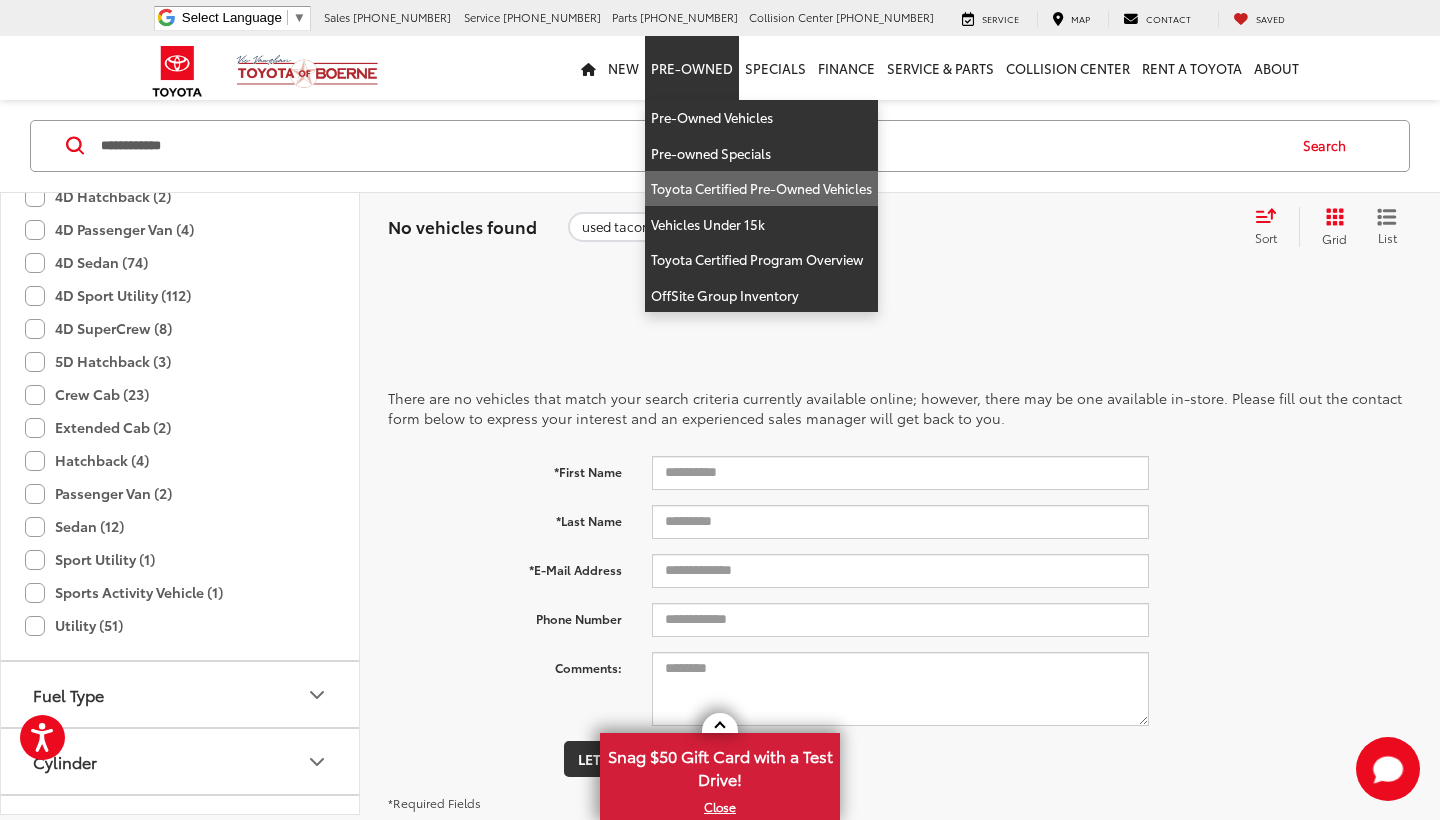 type on "**********" 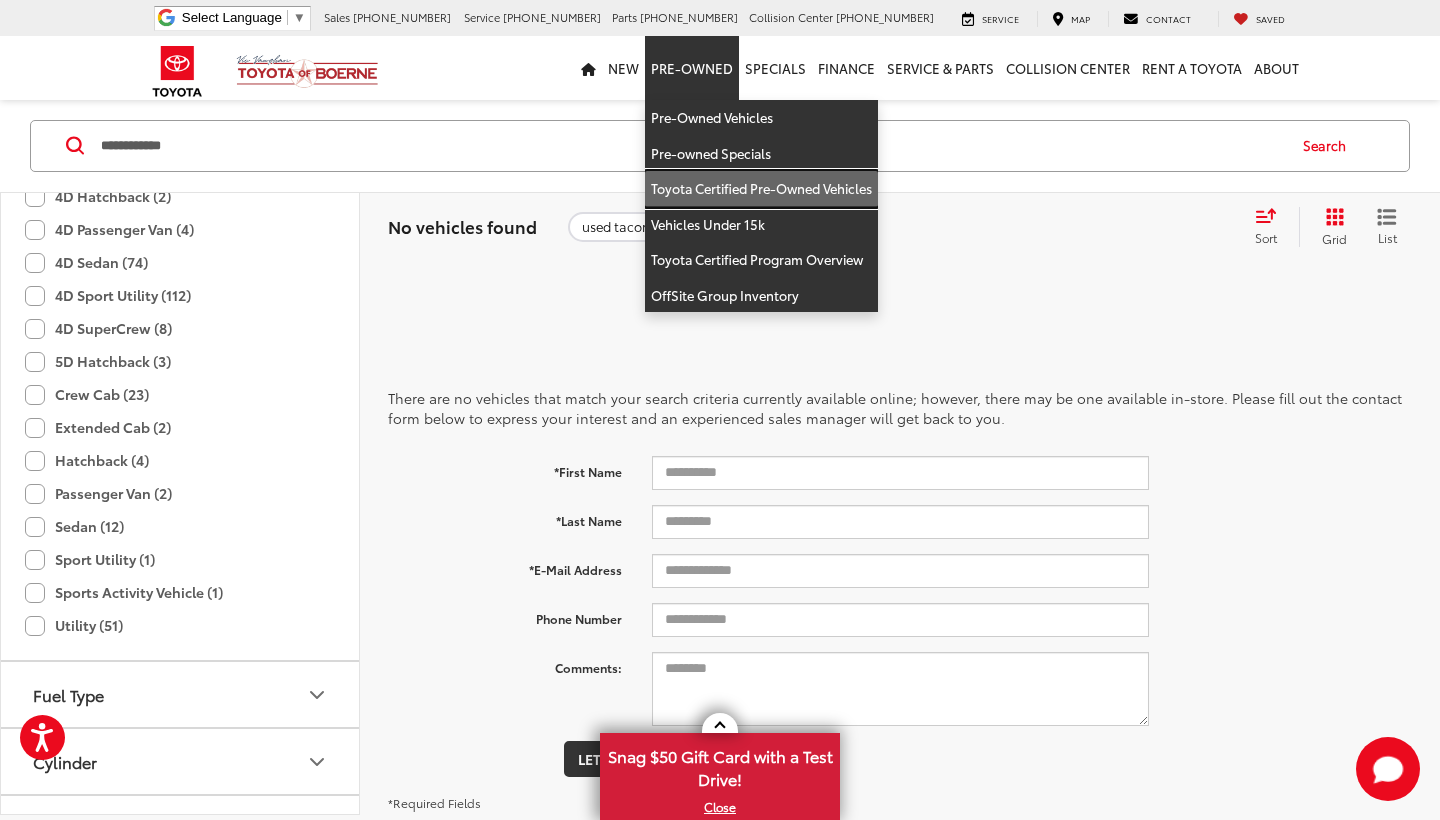 click on "Toyota Certified Pre-Owned Vehicles" at bounding box center (761, 189) 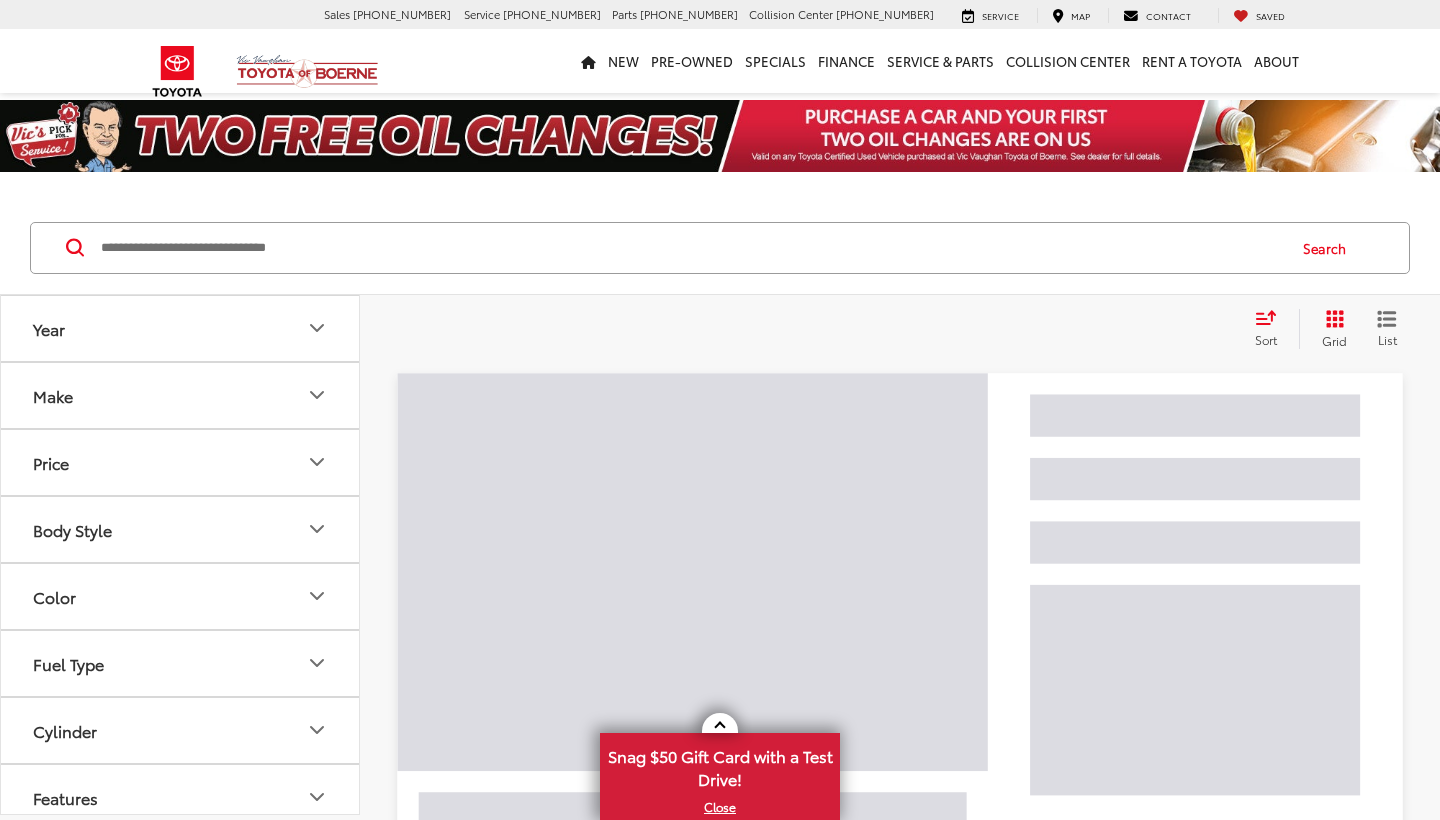 scroll, scrollTop: 0, scrollLeft: 0, axis: both 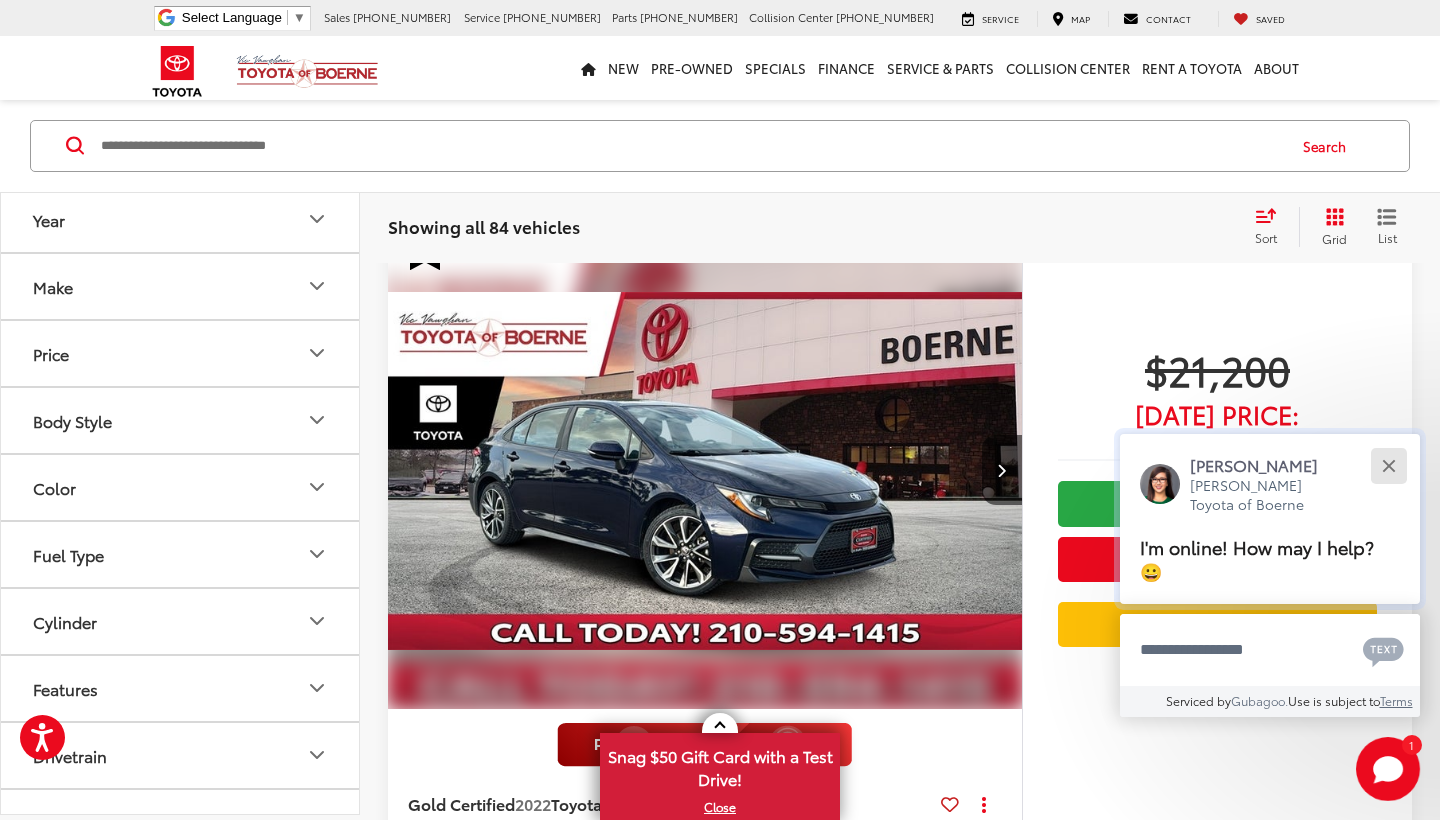 click at bounding box center (1388, 465) 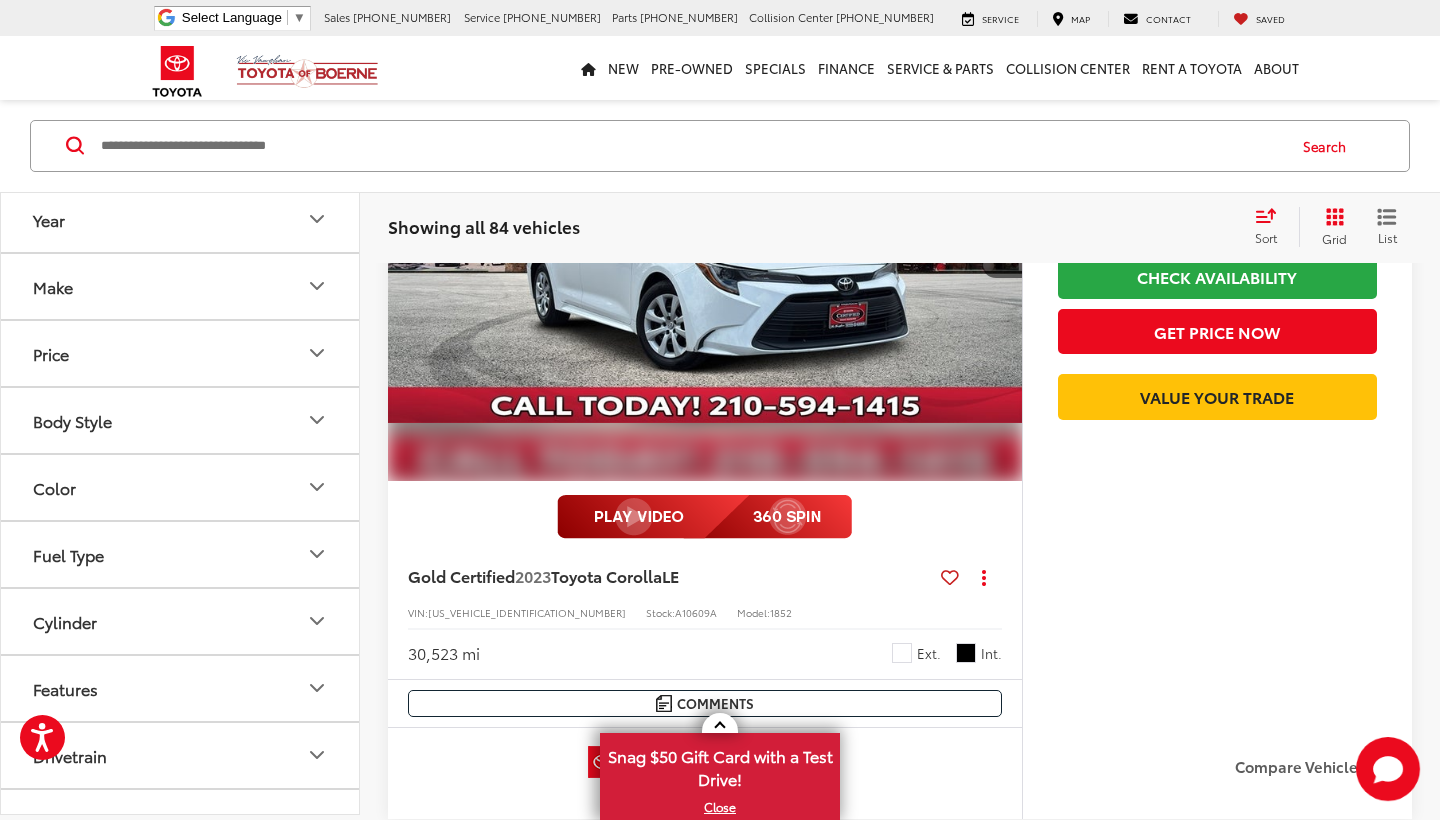 scroll, scrollTop: 2743, scrollLeft: 0, axis: vertical 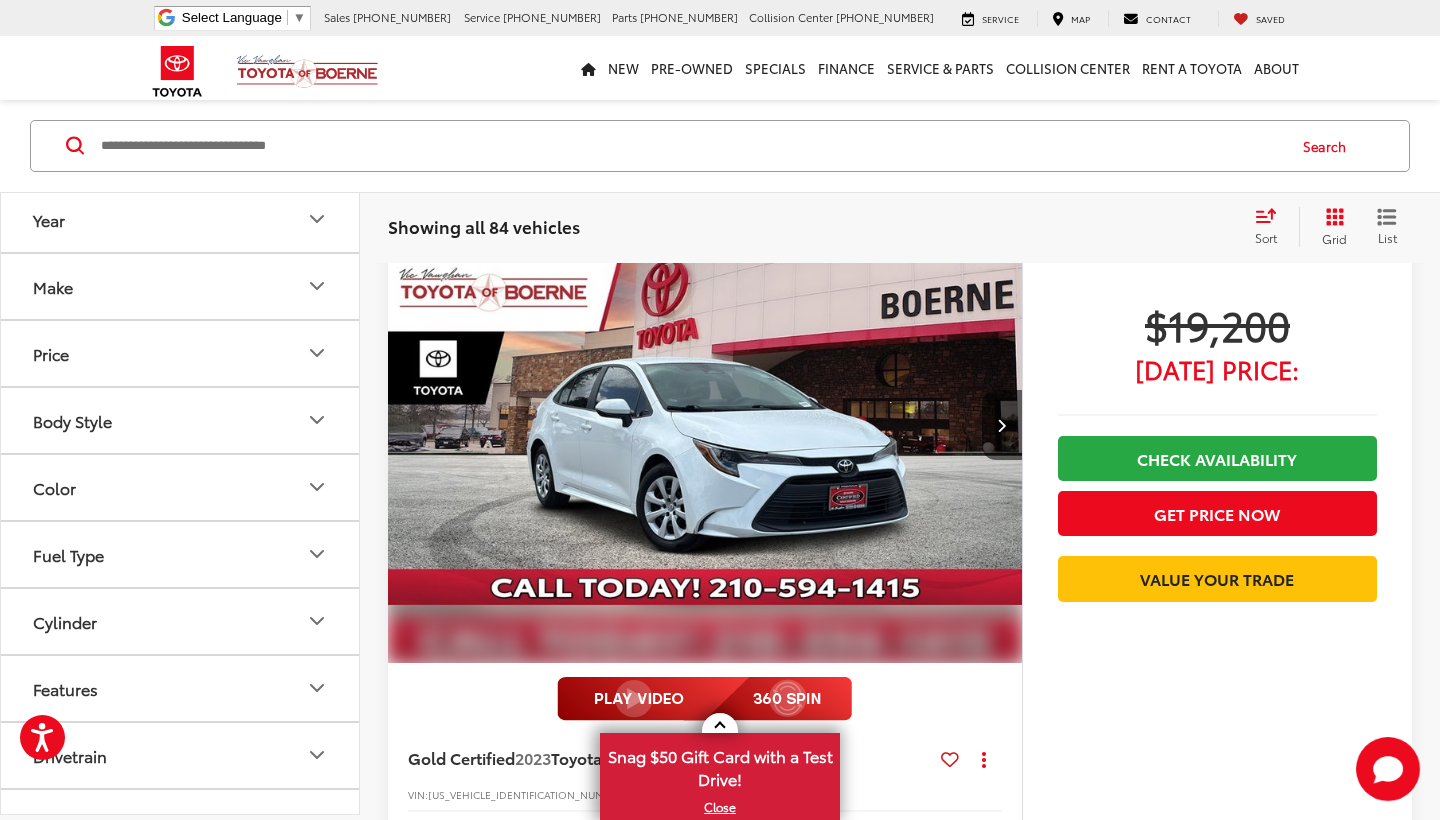 click at bounding box center [691, 146] 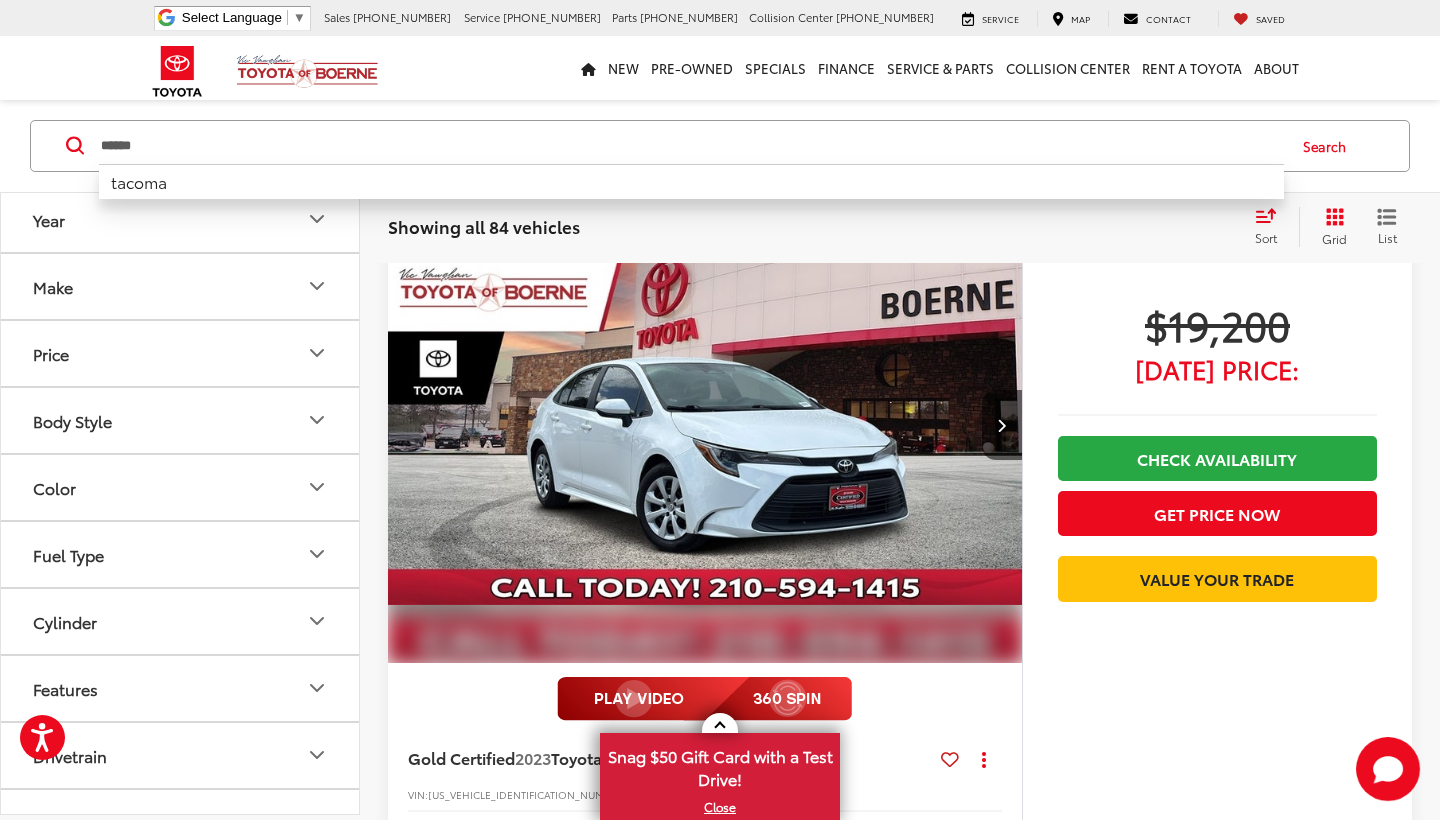 type on "******" 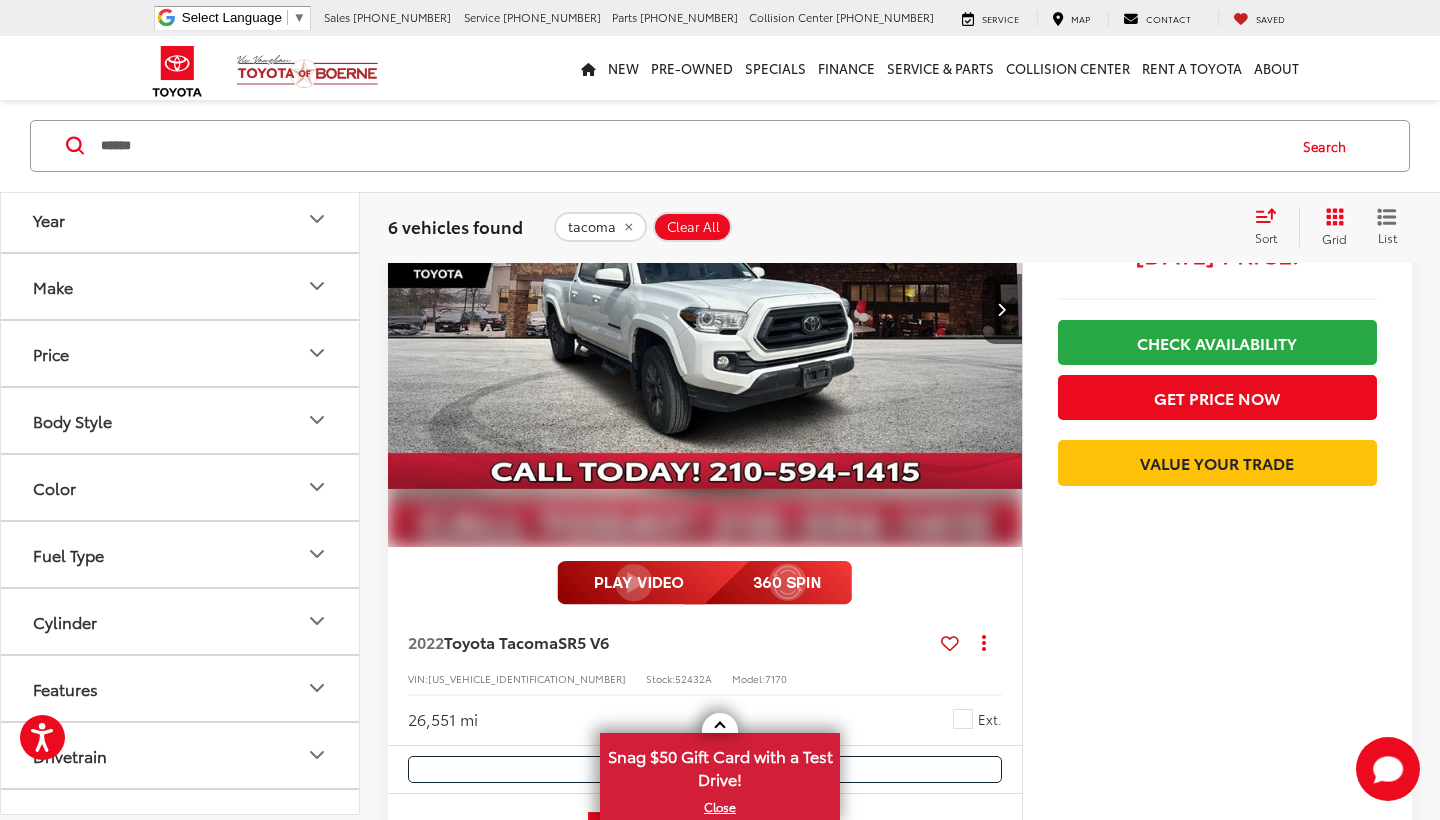 scroll, scrollTop: 3713, scrollLeft: 0, axis: vertical 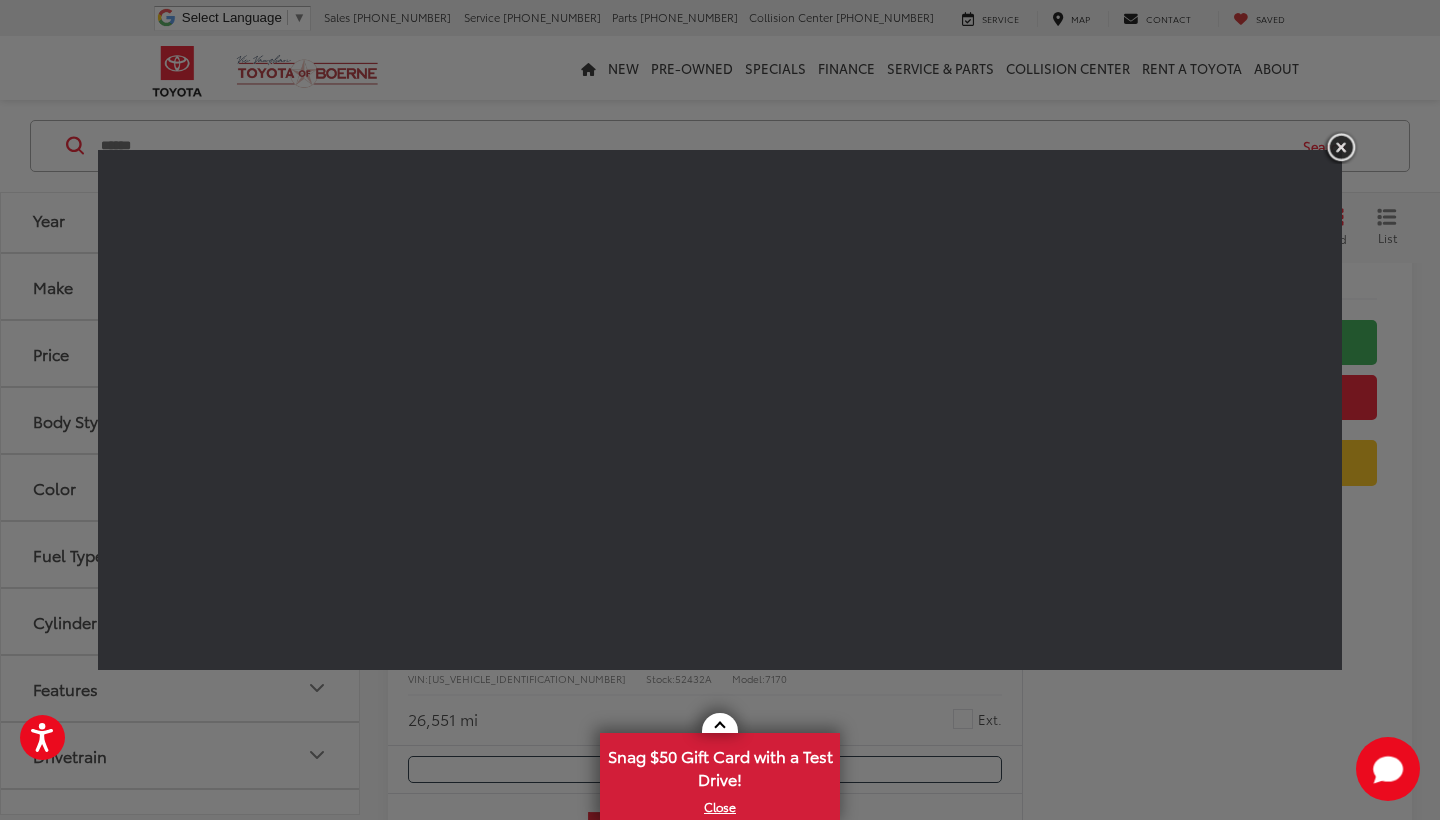 click at bounding box center [1341, 147] 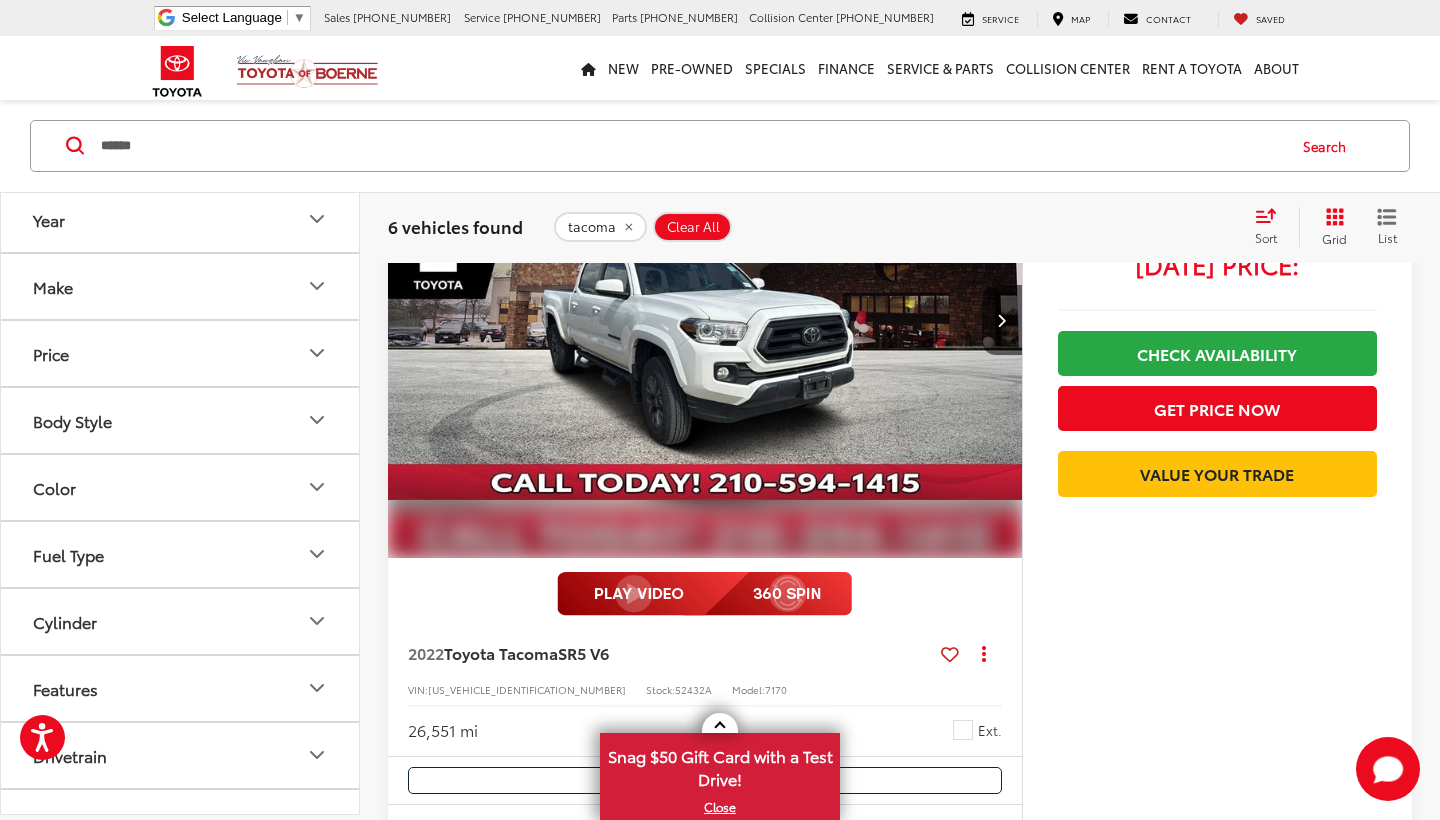 scroll, scrollTop: 3709, scrollLeft: 1, axis: both 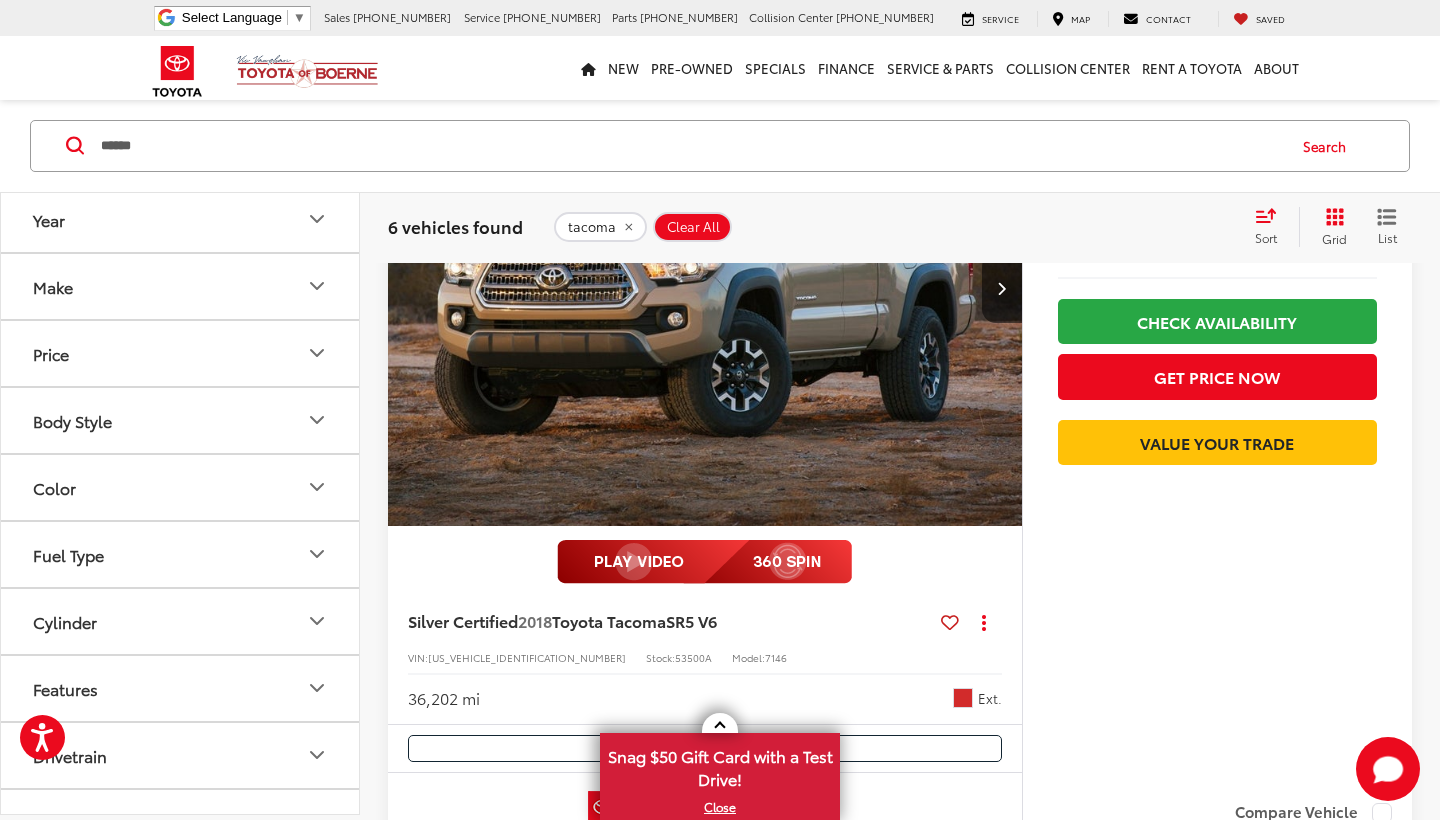 click on "SR5 V6" at bounding box center (691, 620) 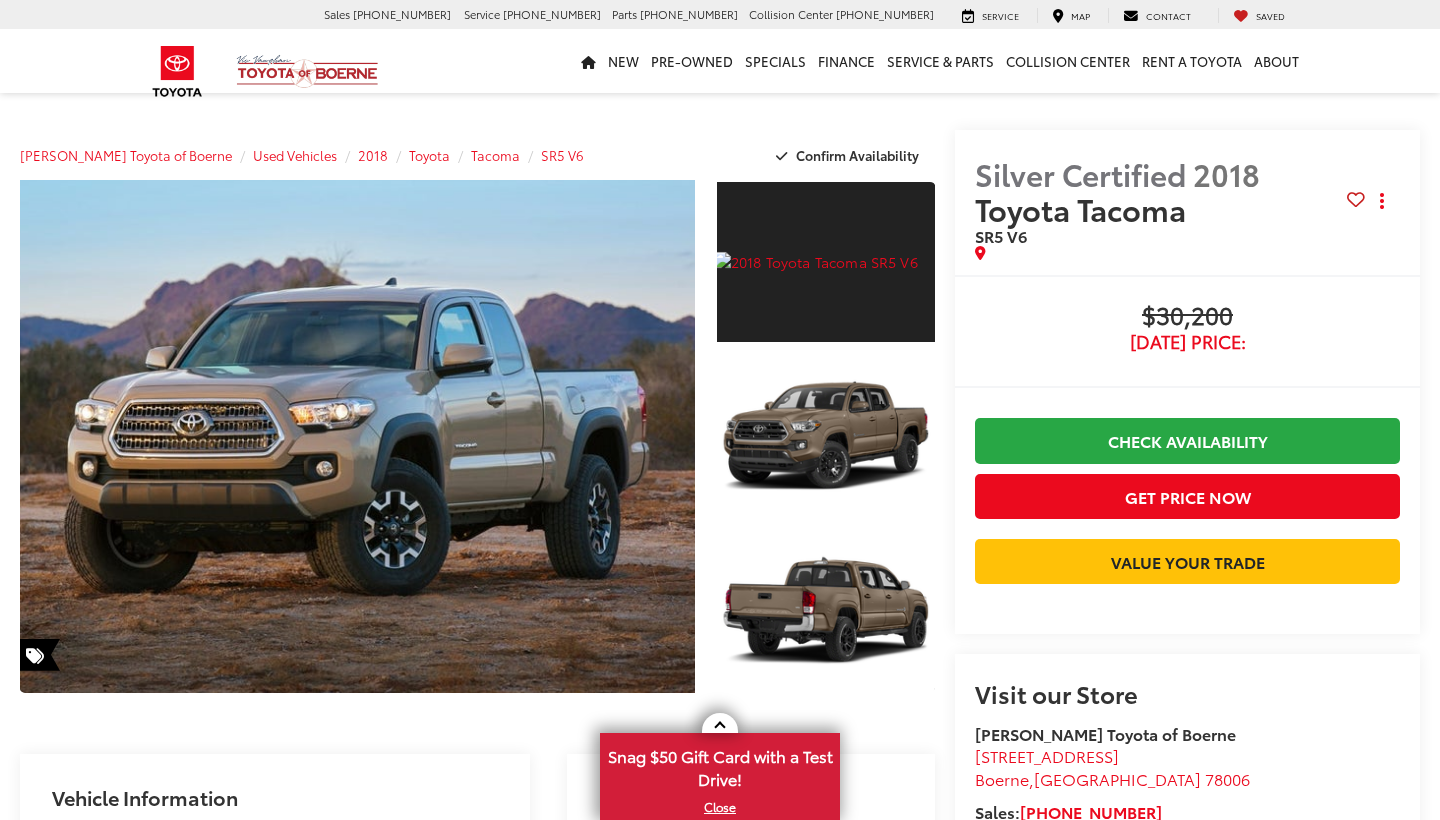 scroll, scrollTop: 0, scrollLeft: 0, axis: both 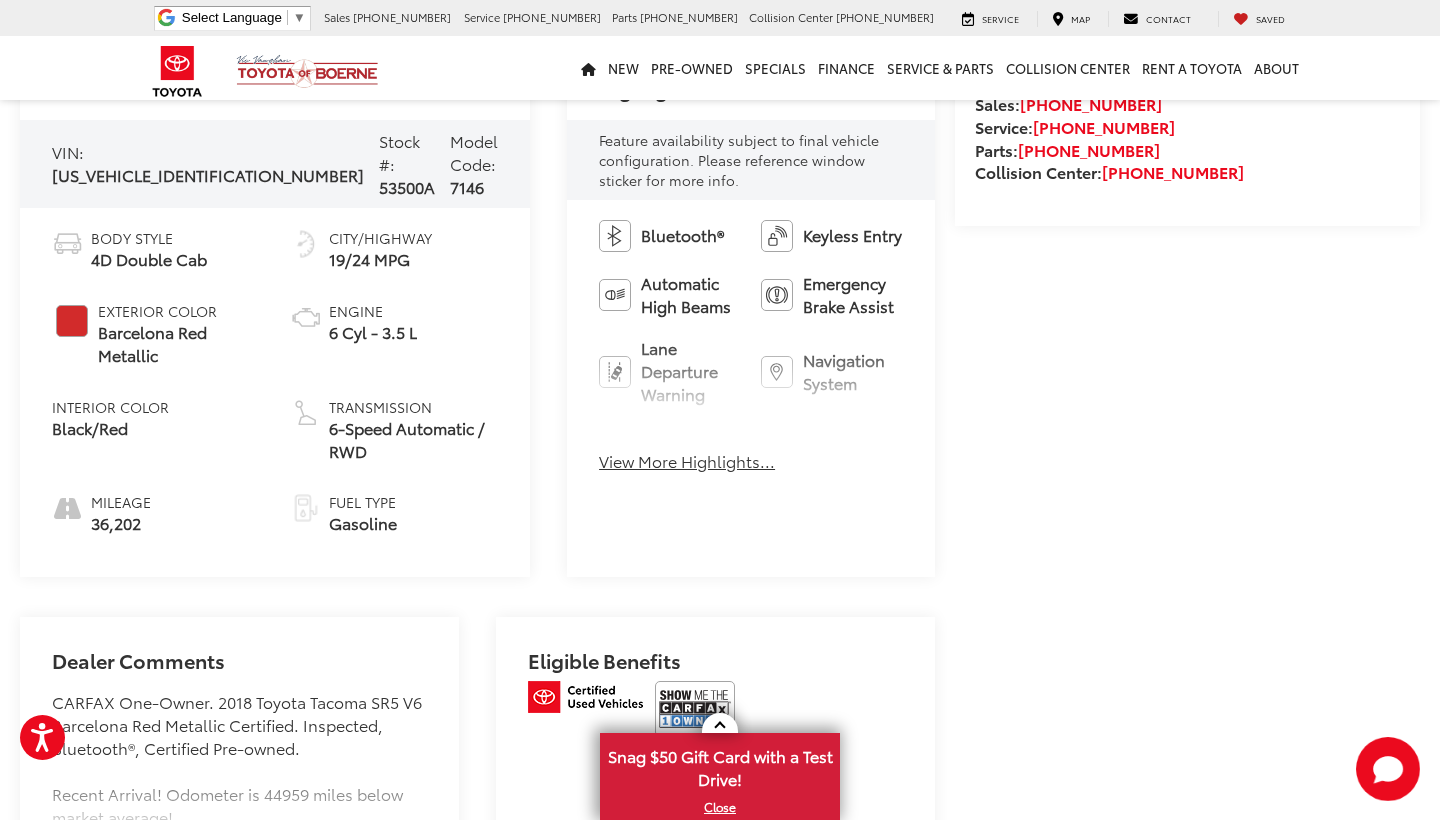 click on "View More Highlights..." at bounding box center (687, 461) 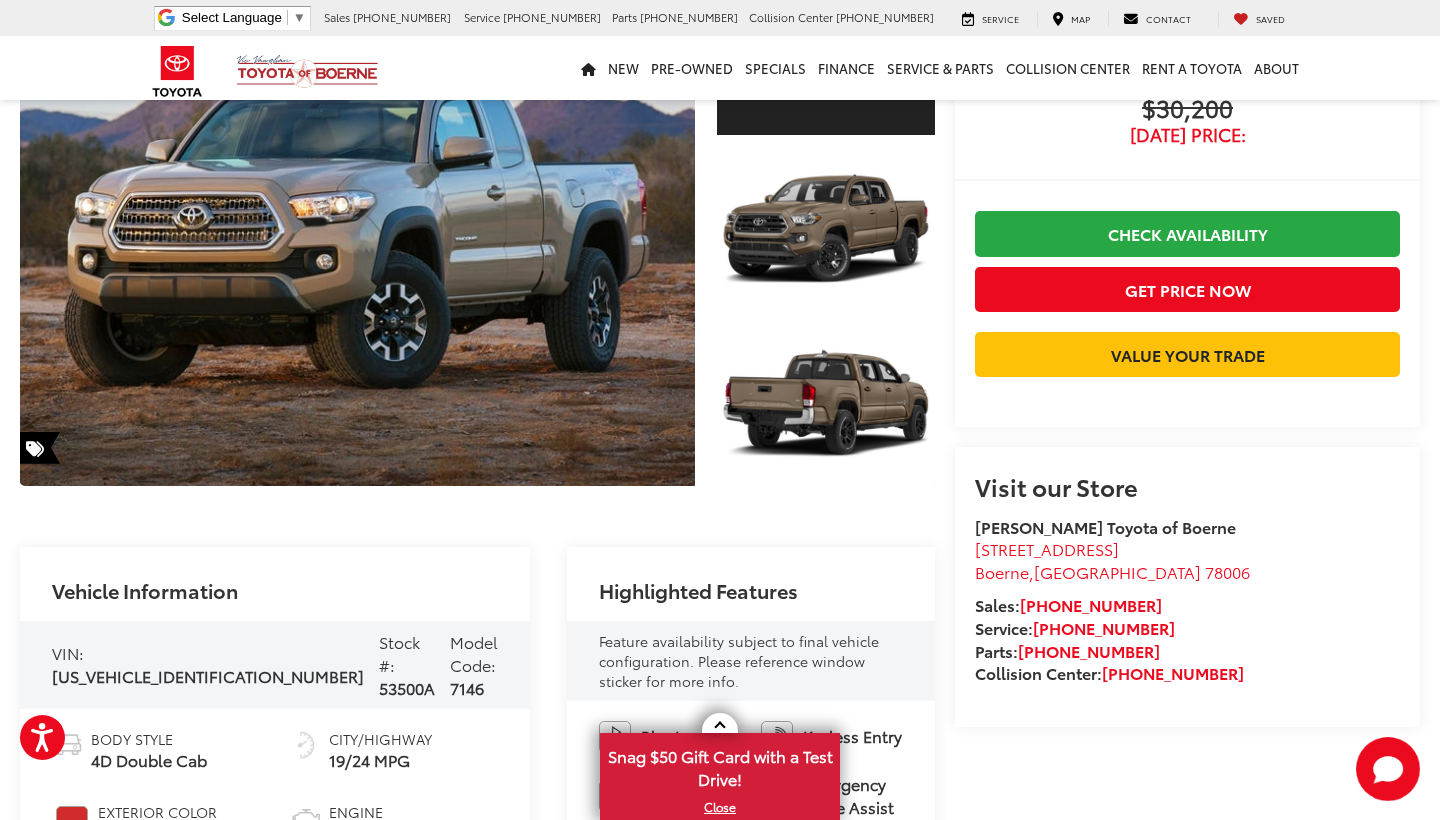 scroll, scrollTop: 201, scrollLeft: 0, axis: vertical 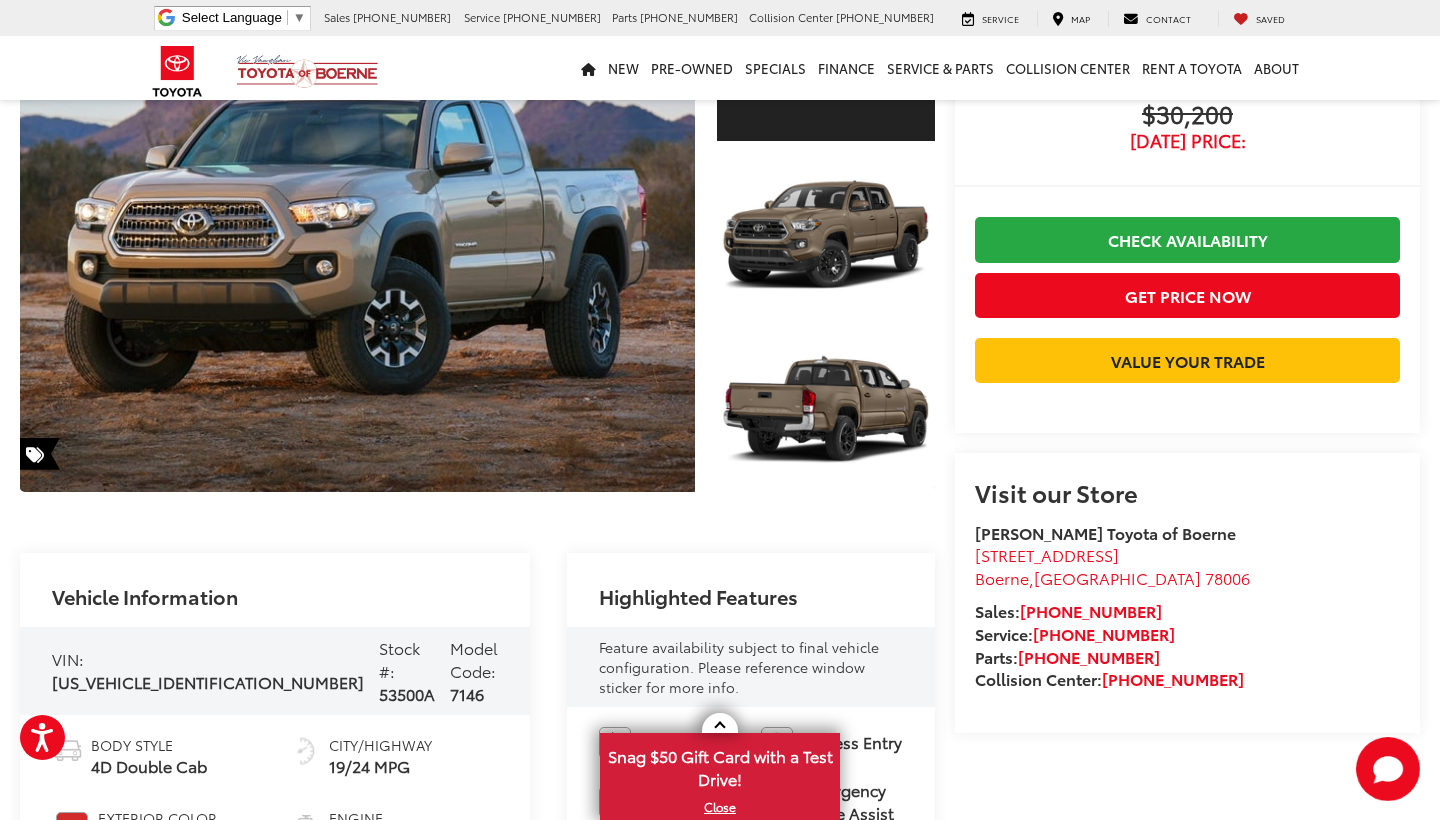 click at bounding box center [1187, 393] 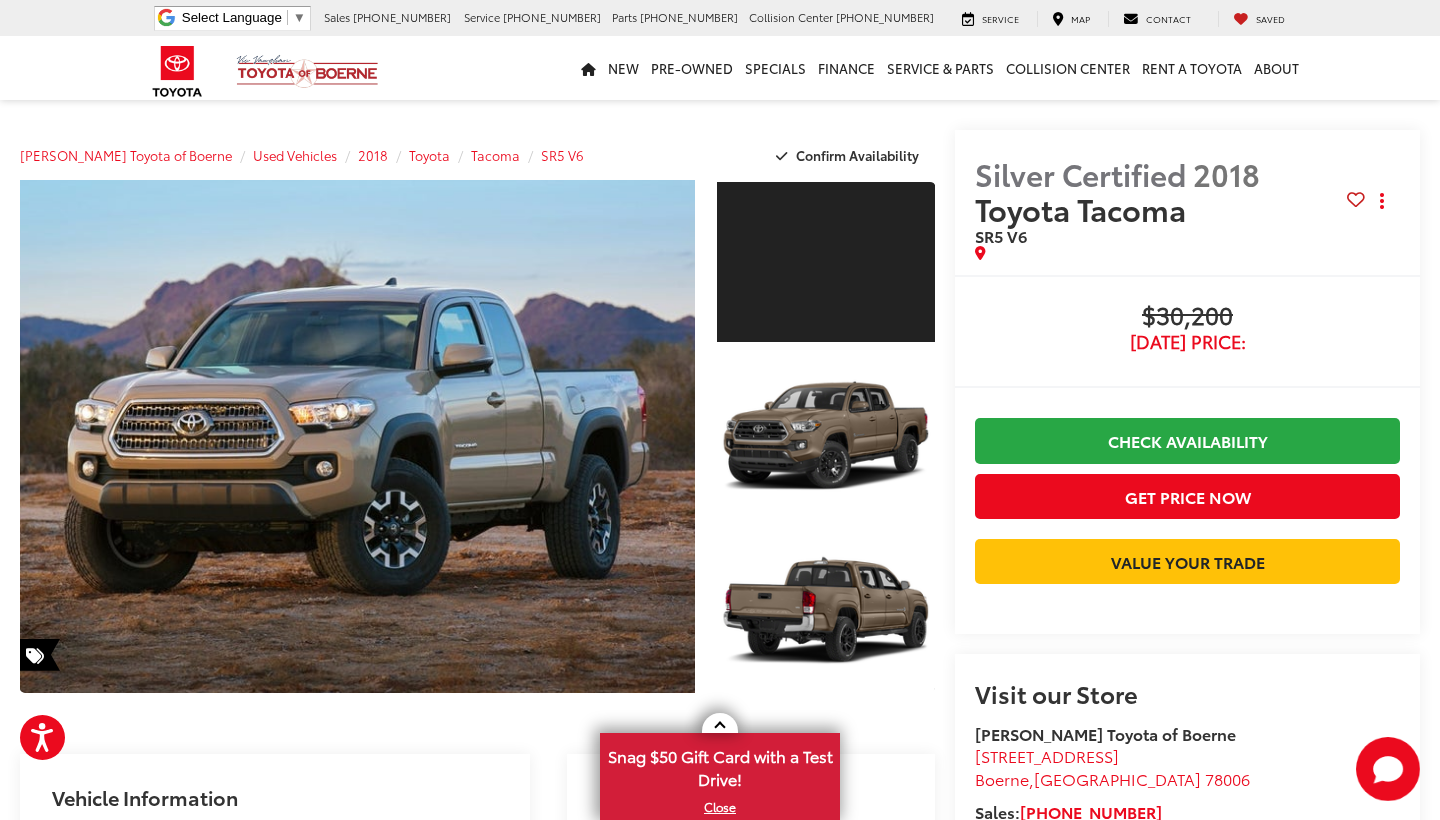 scroll, scrollTop: 0, scrollLeft: 0, axis: both 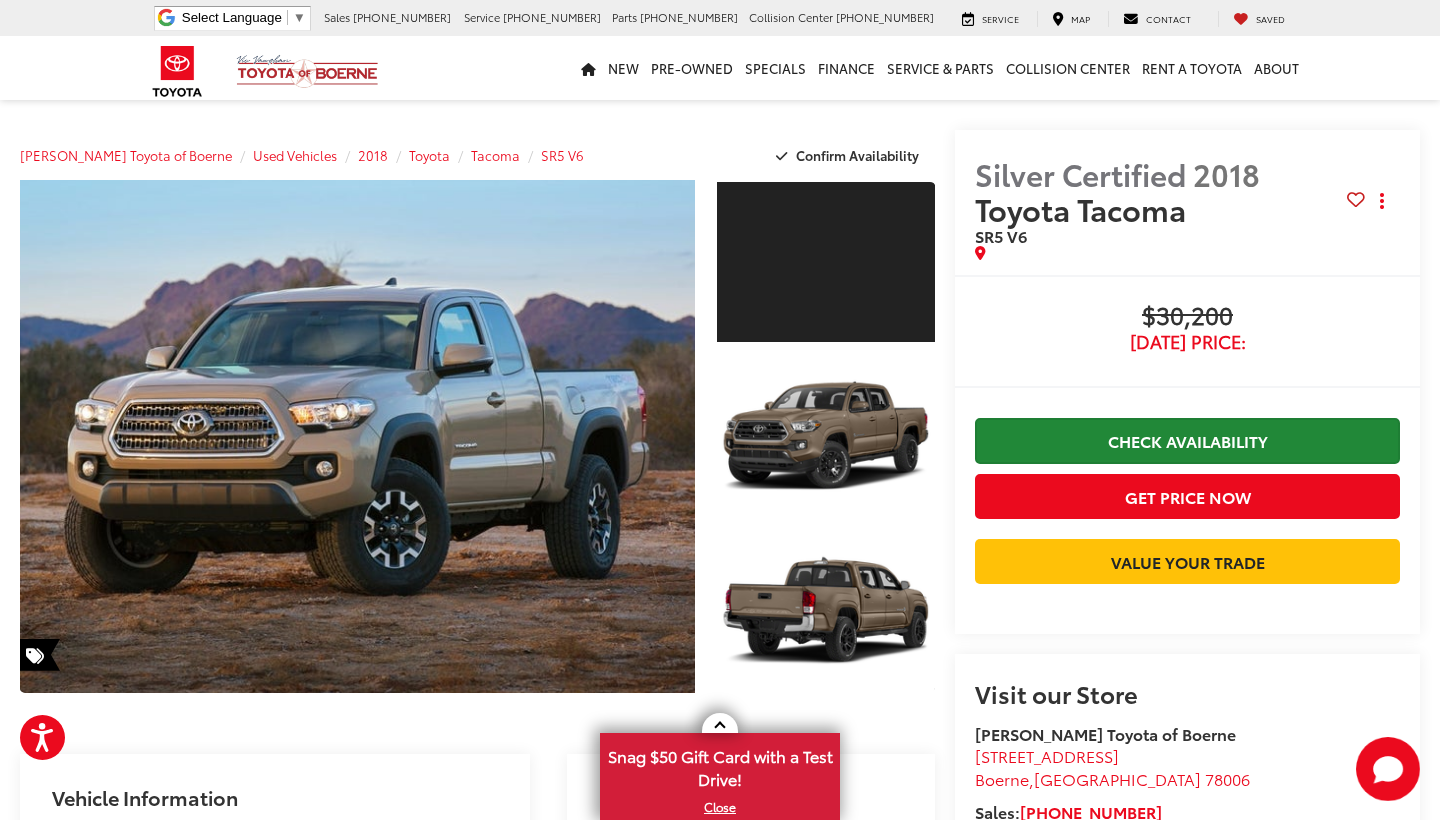 click on "Check Availability" at bounding box center (1187, 440) 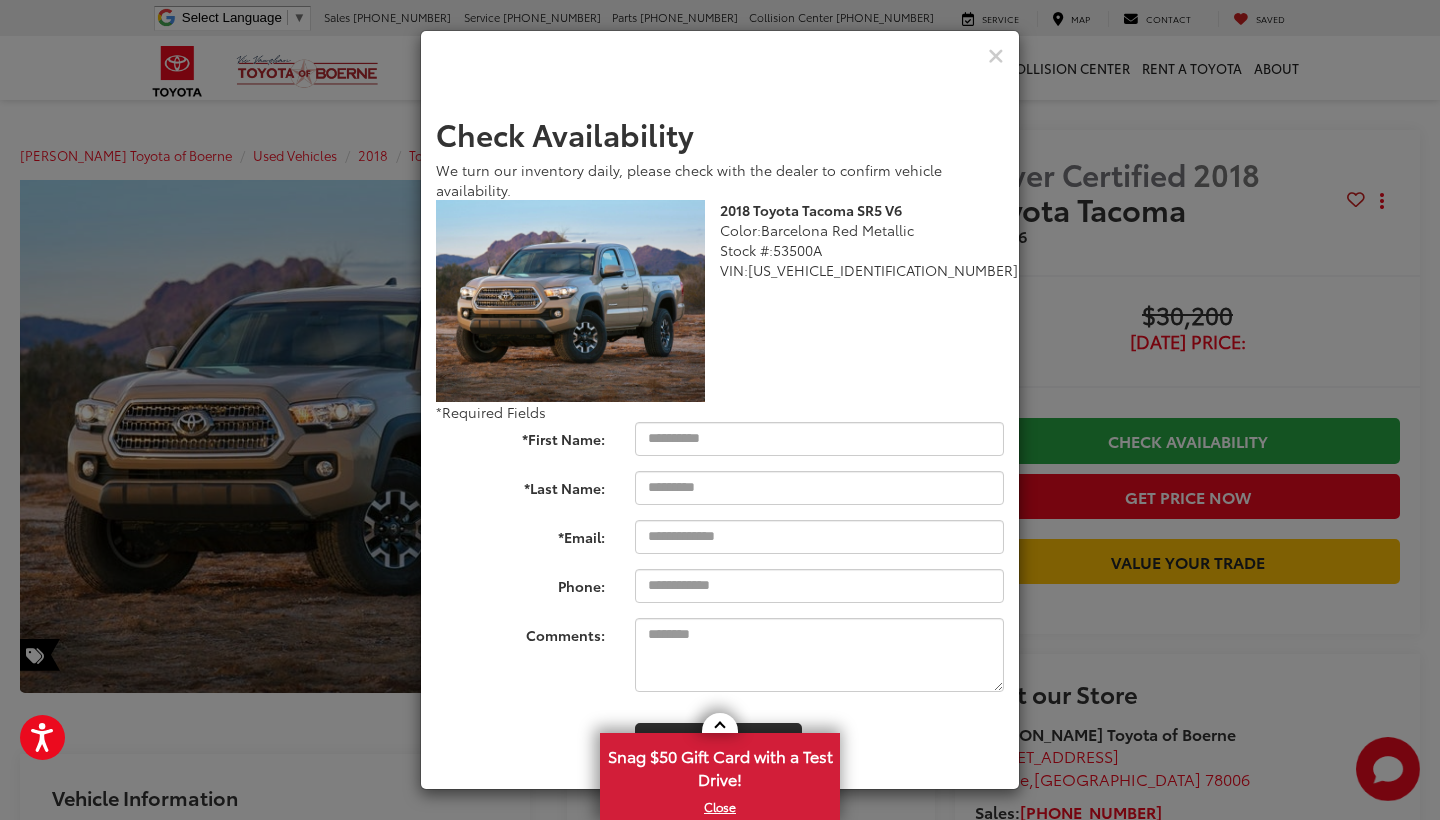 click on "Check Availability
We turn our inventory daily, please check with the dealer to confirm vehicle availability.
2018 Toyota Tacoma SR5 V6
Color:  Barcelona Red Metallic
Stock #:  53500A
VIN:  3TMAZ5CN1JM068949
Toyota
Tacoma
SR5 V6
2018
24618
True
U
*Required Fields
*First Name:
*Last Name:
*Email:
Phone:
Comments:
Check Availability" at bounding box center [720, 410] 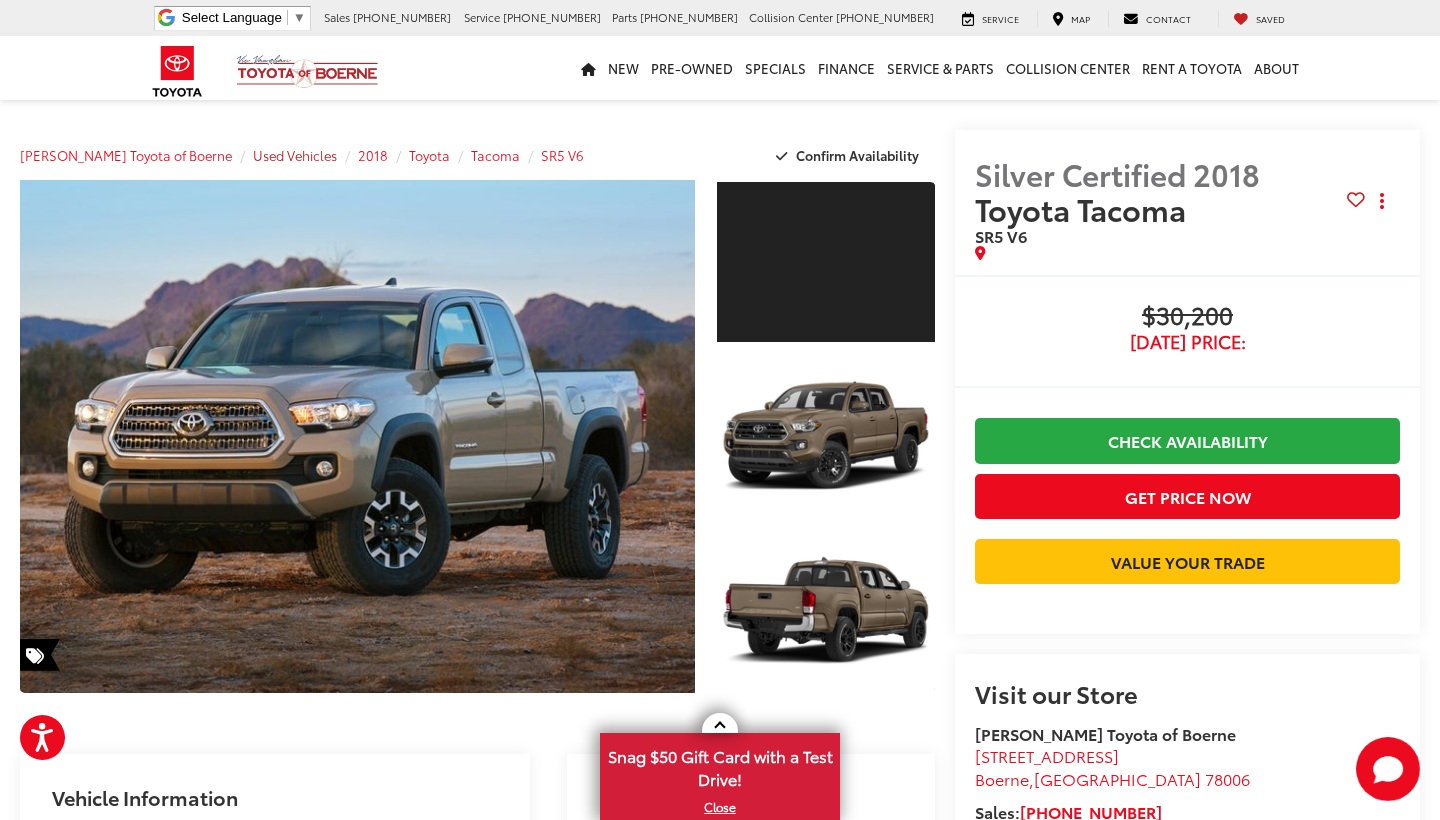 scroll, scrollTop: 0, scrollLeft: 0, axis: both 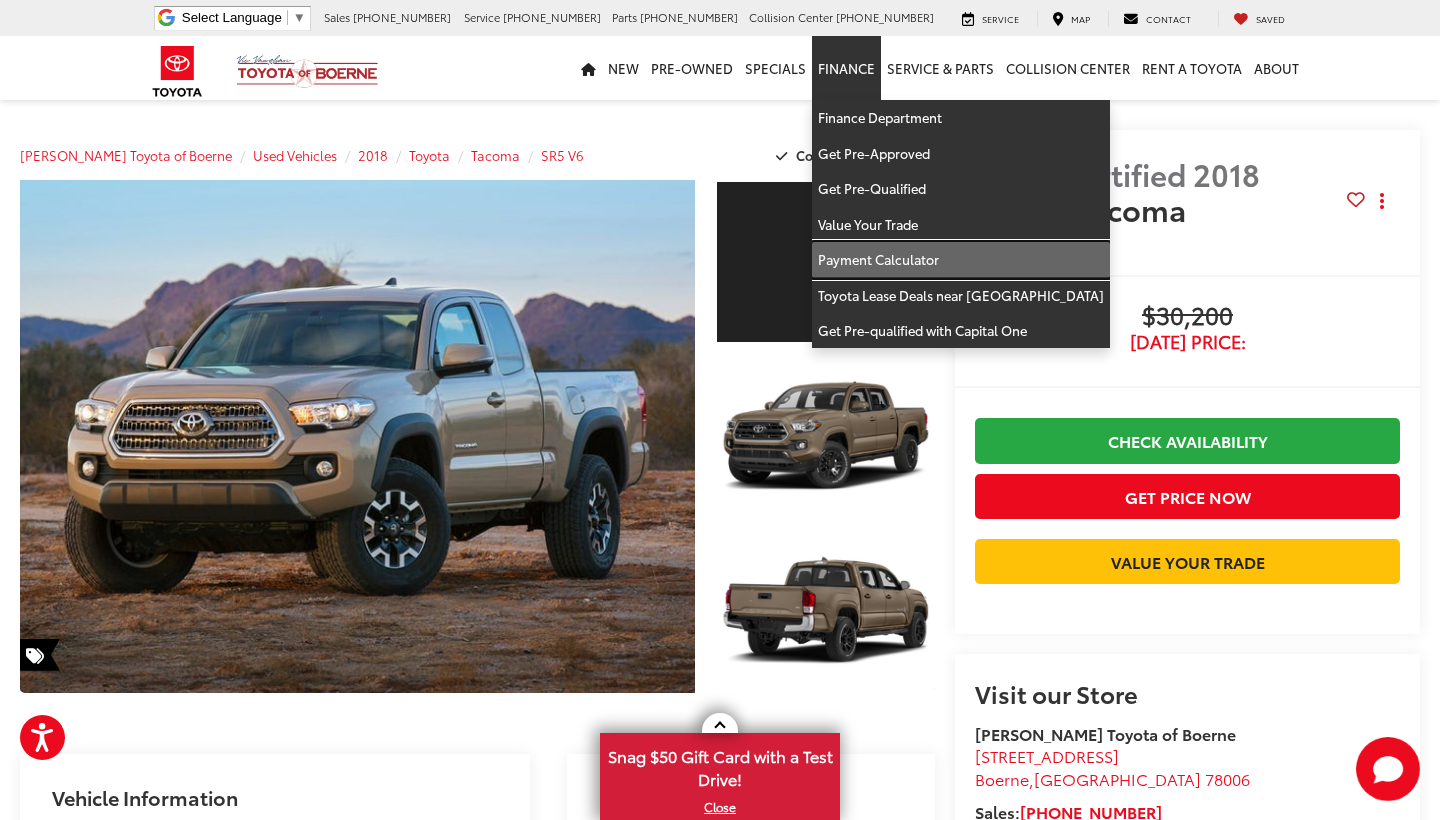 click on "Payment Calculator" at bounding box center (961, 260) 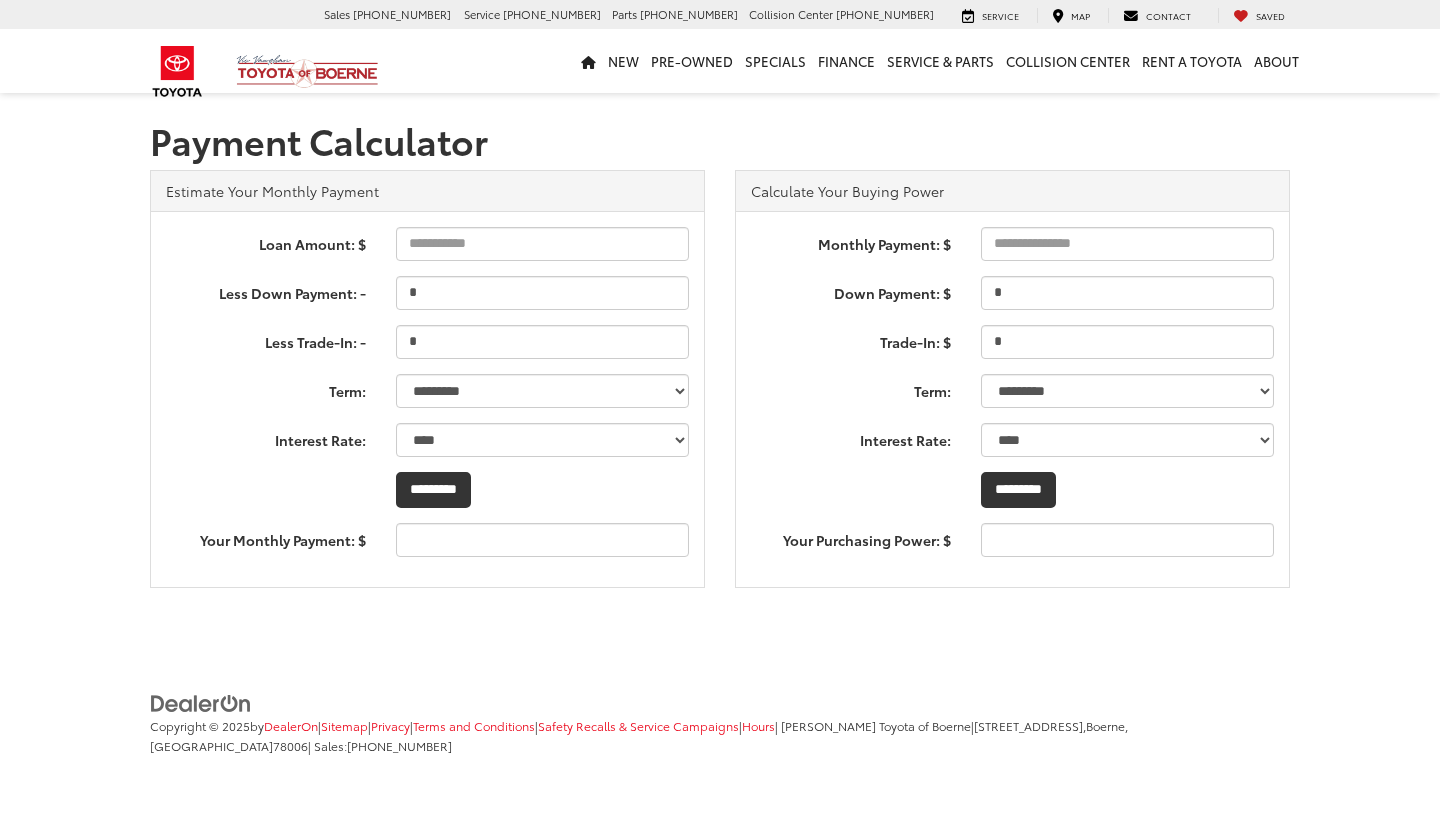 scroll, scrollTop: 0, scrollLeft: 0, axis: both 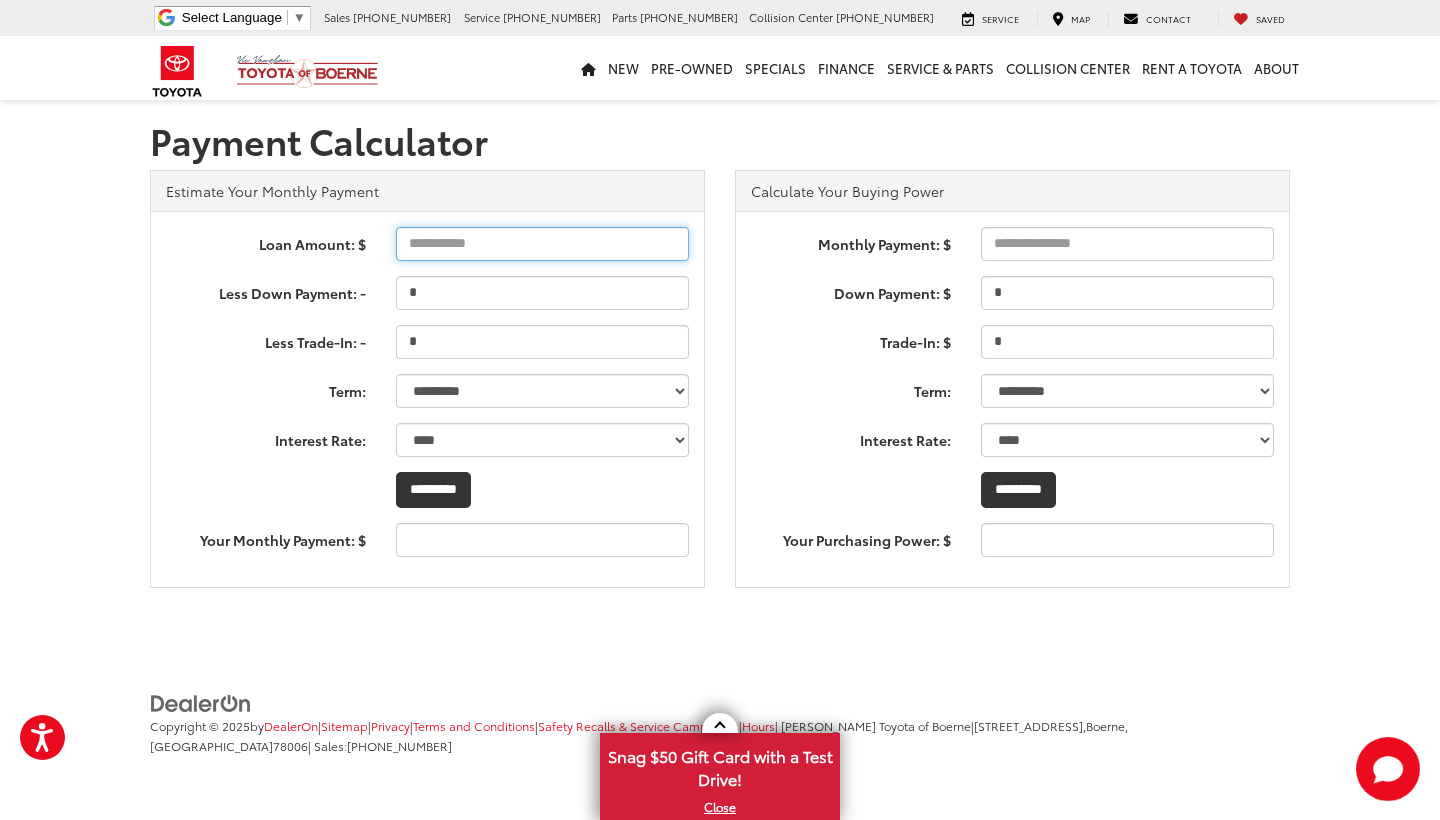 click on "Loan Amount: $" at bounding box center (542, 244) 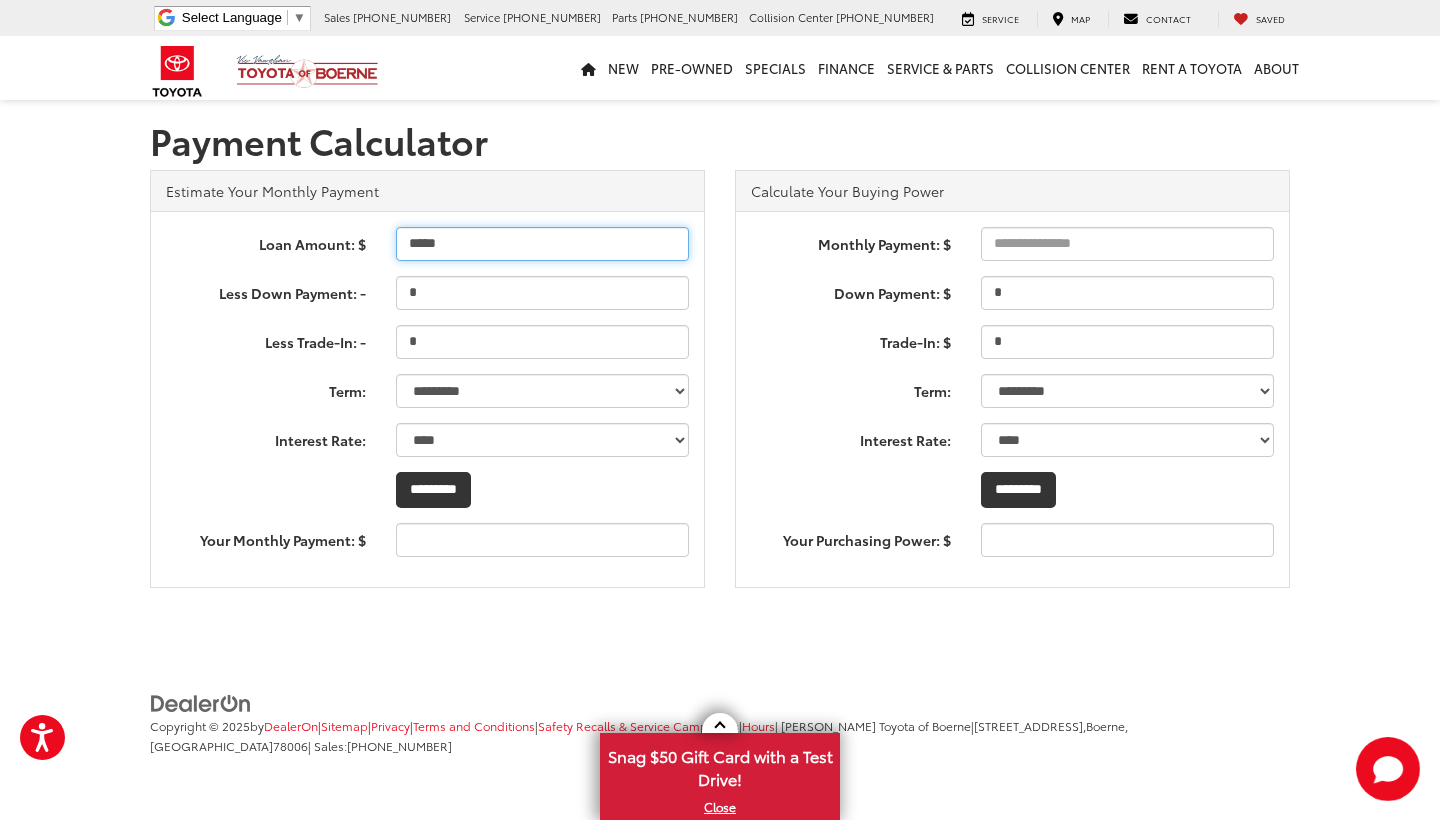 type on "*****" 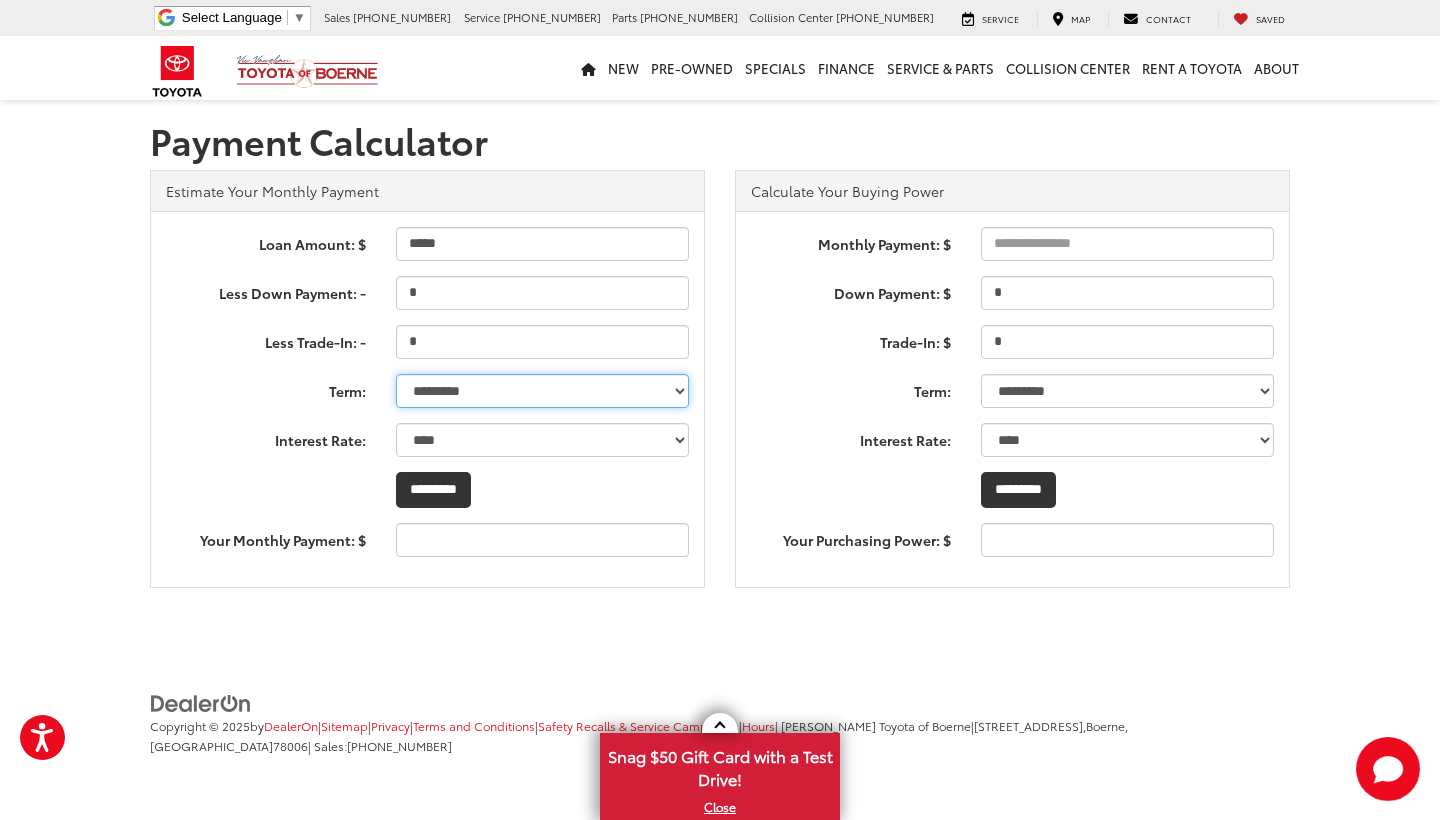 type on "***" 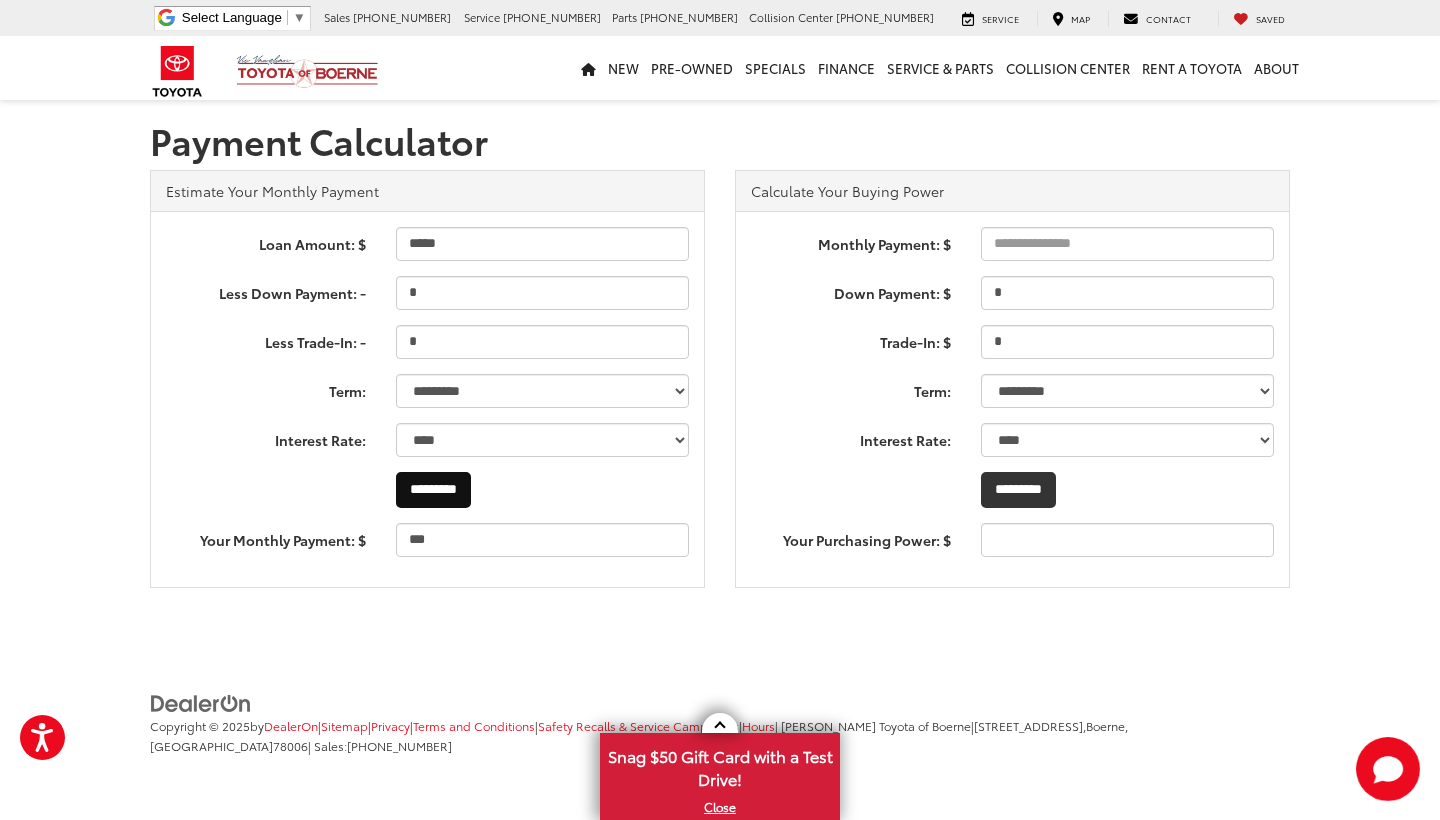 click on "*********" at bounding box center [433, 490] 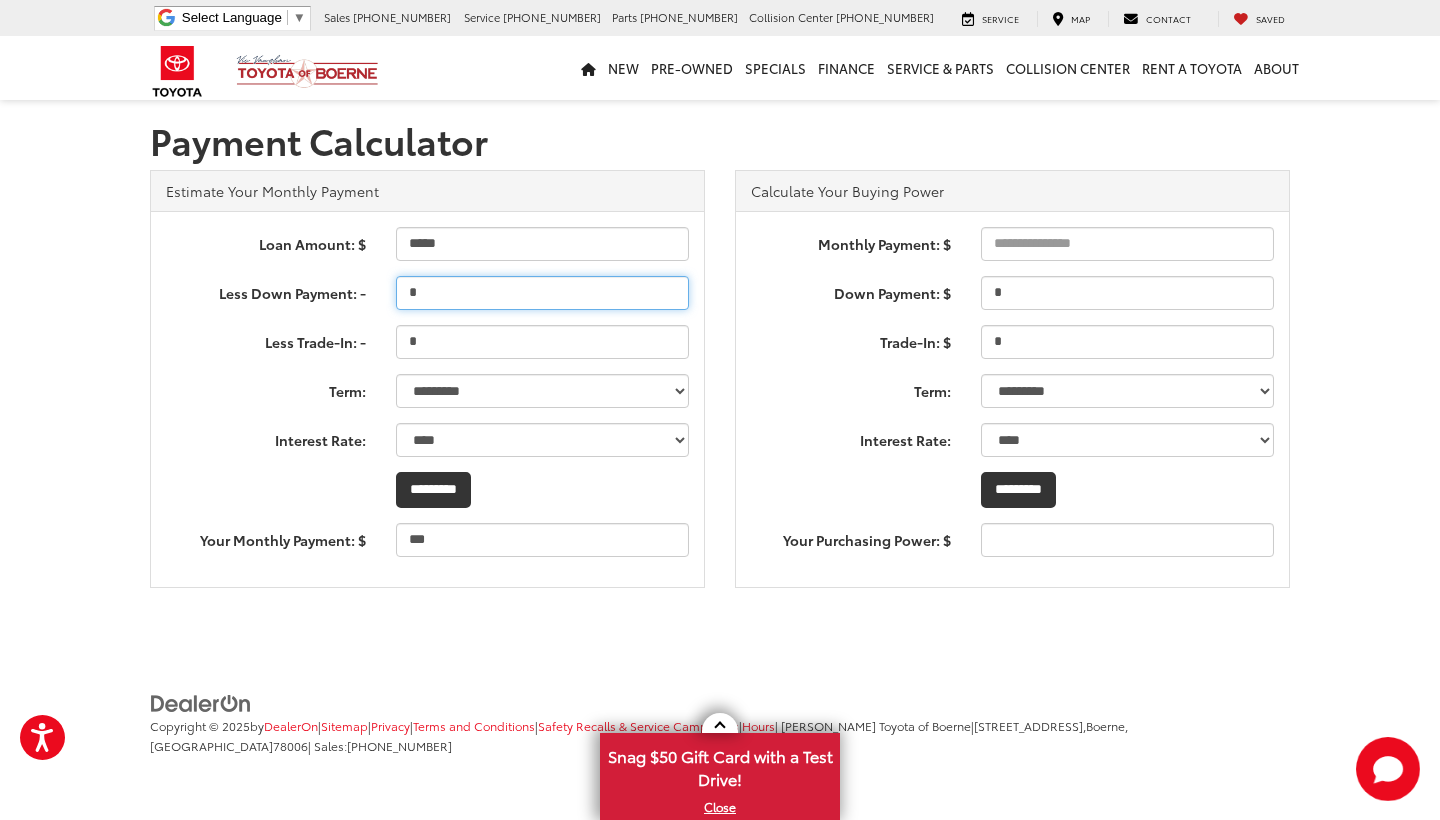 click on "*" at bounding box center (542, 293) 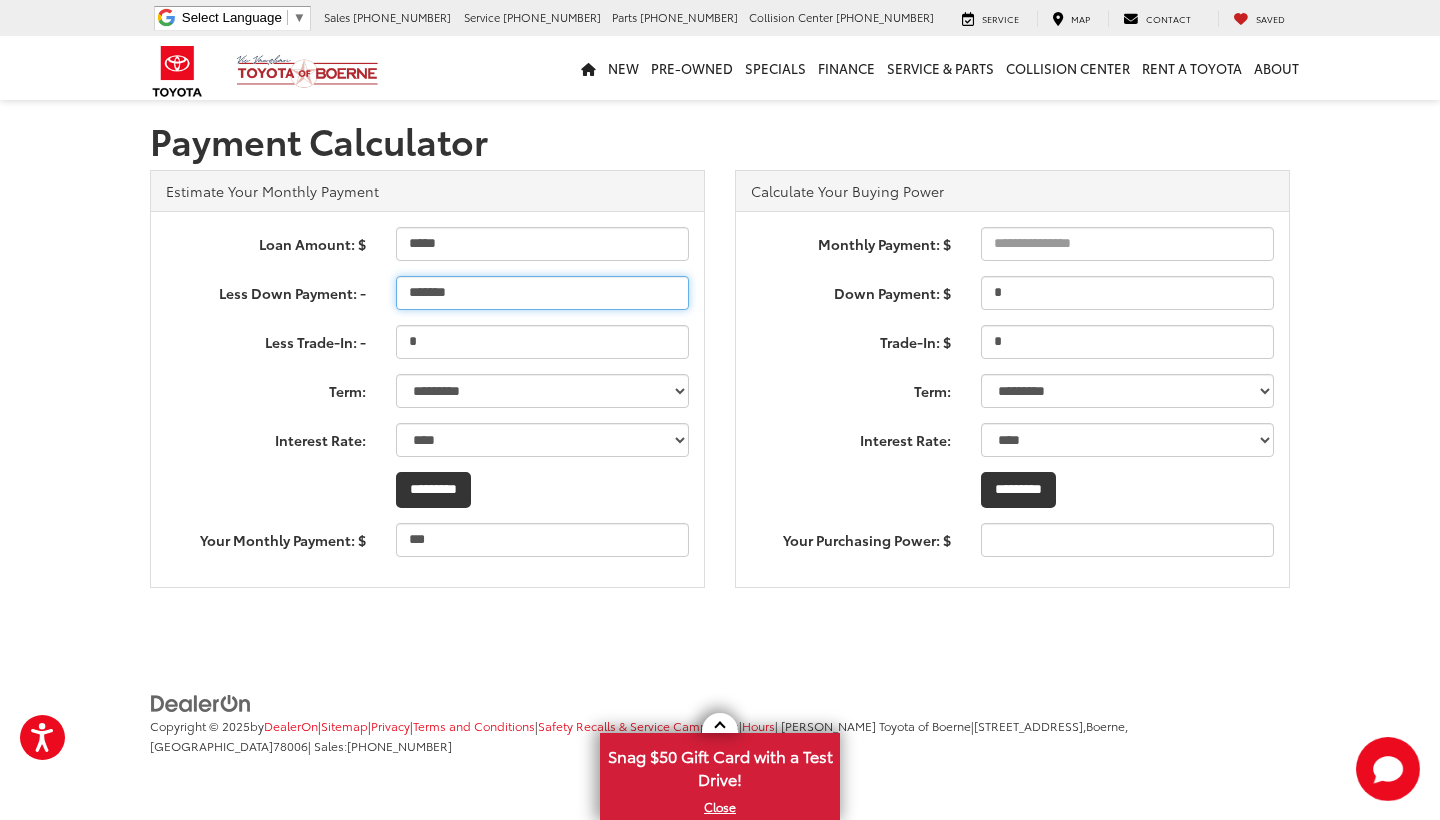 type on "*******" 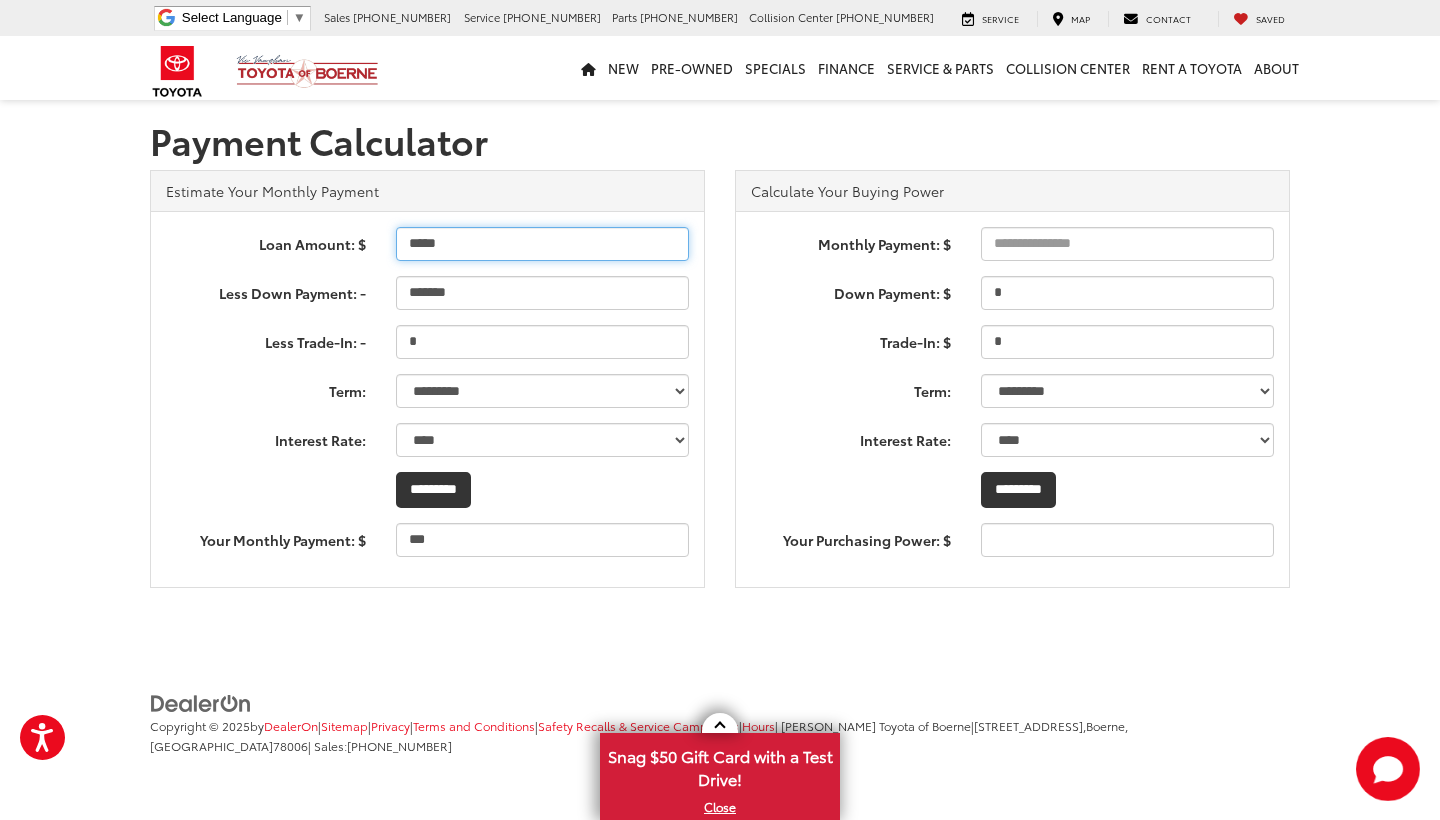 type on "***" 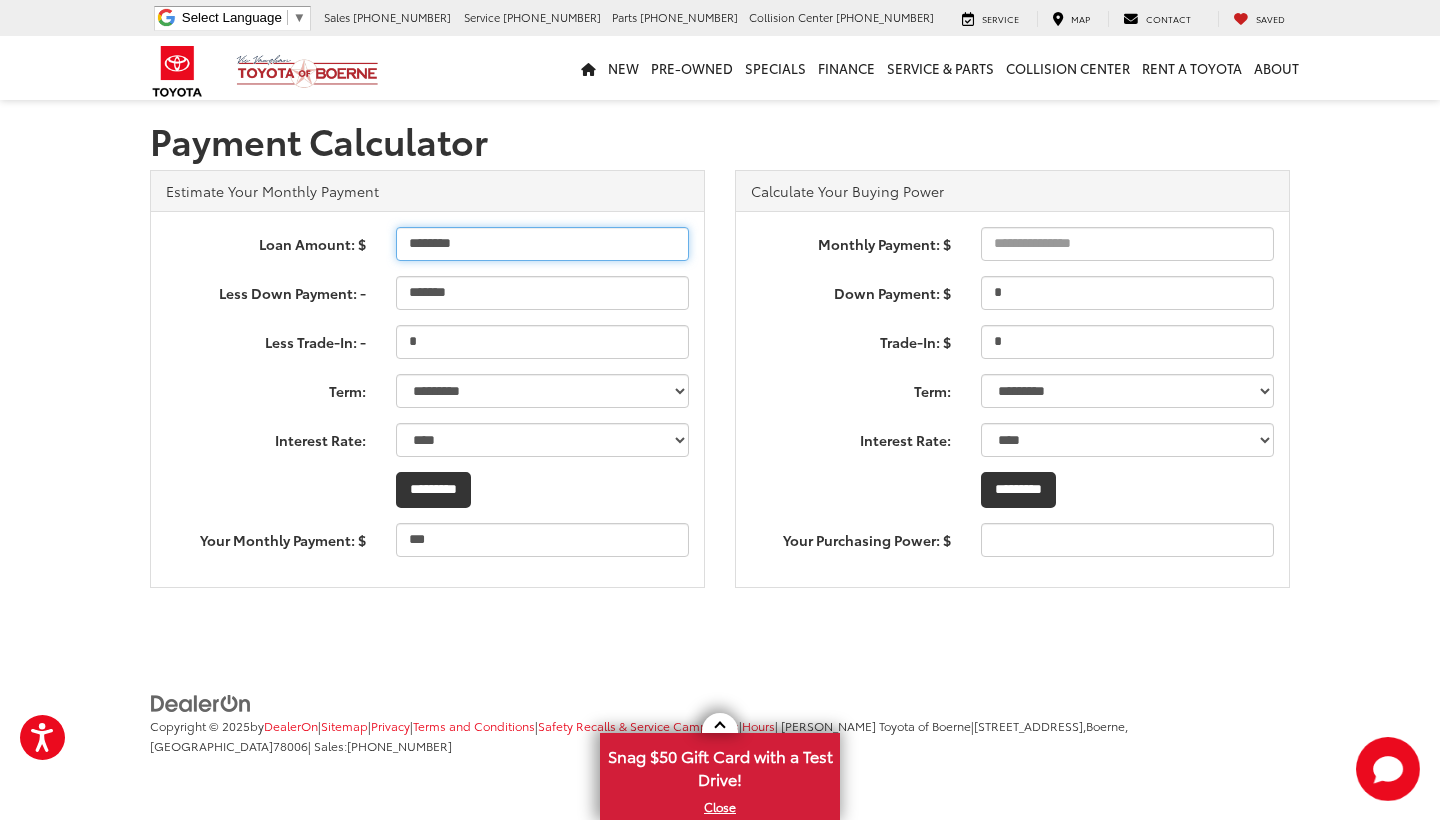 type on "********" 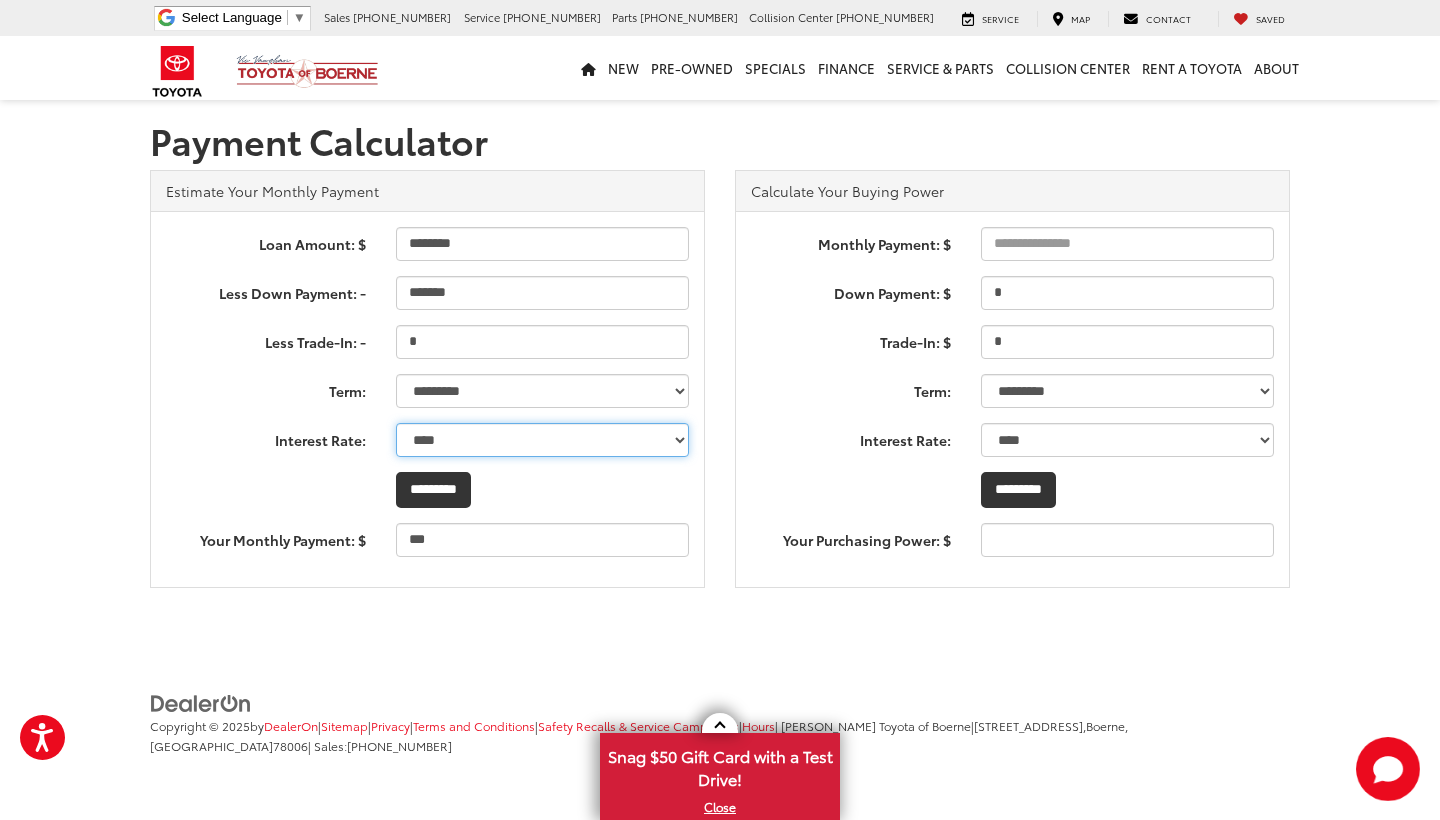 select on "****" 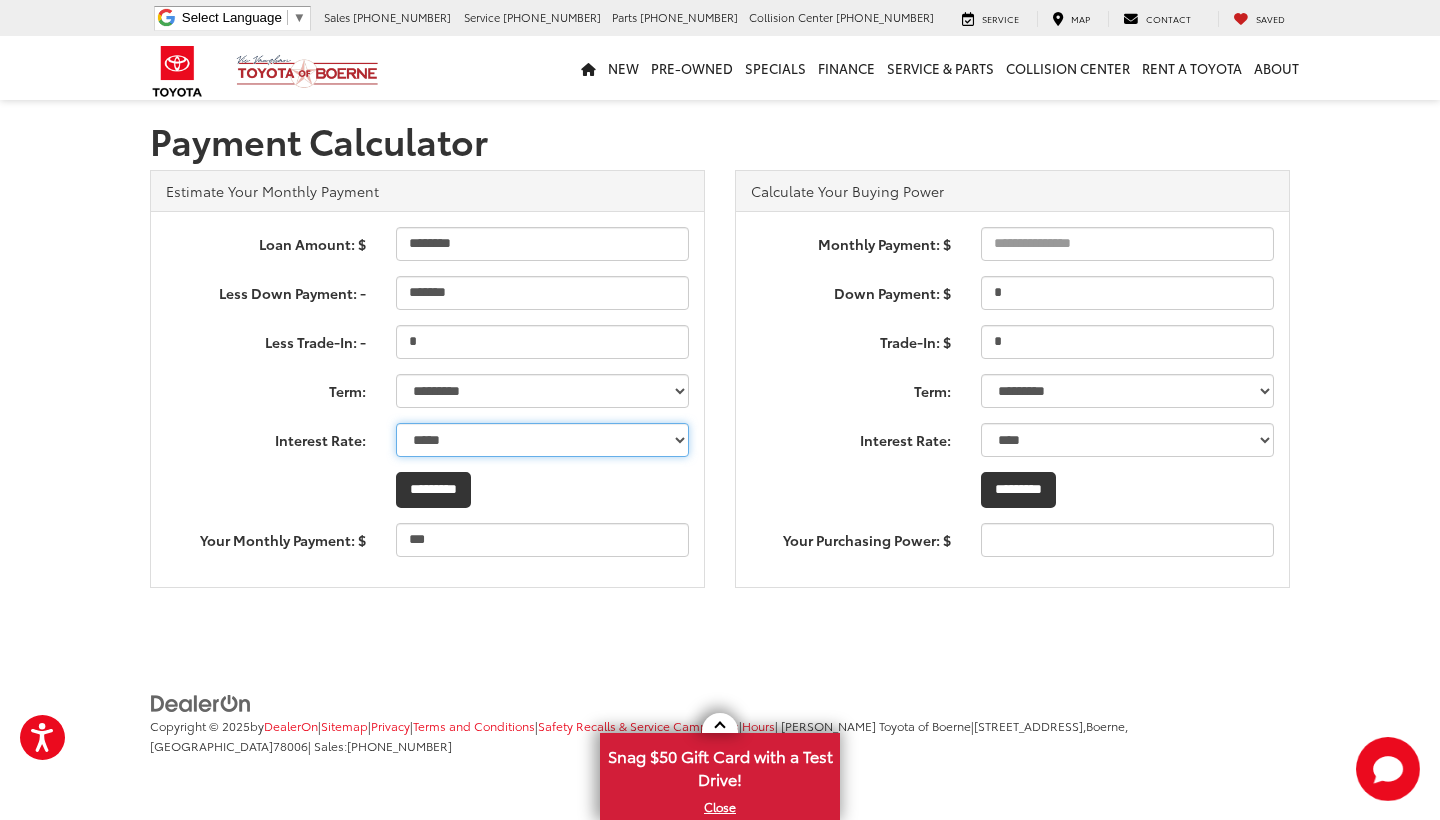 type on "***" 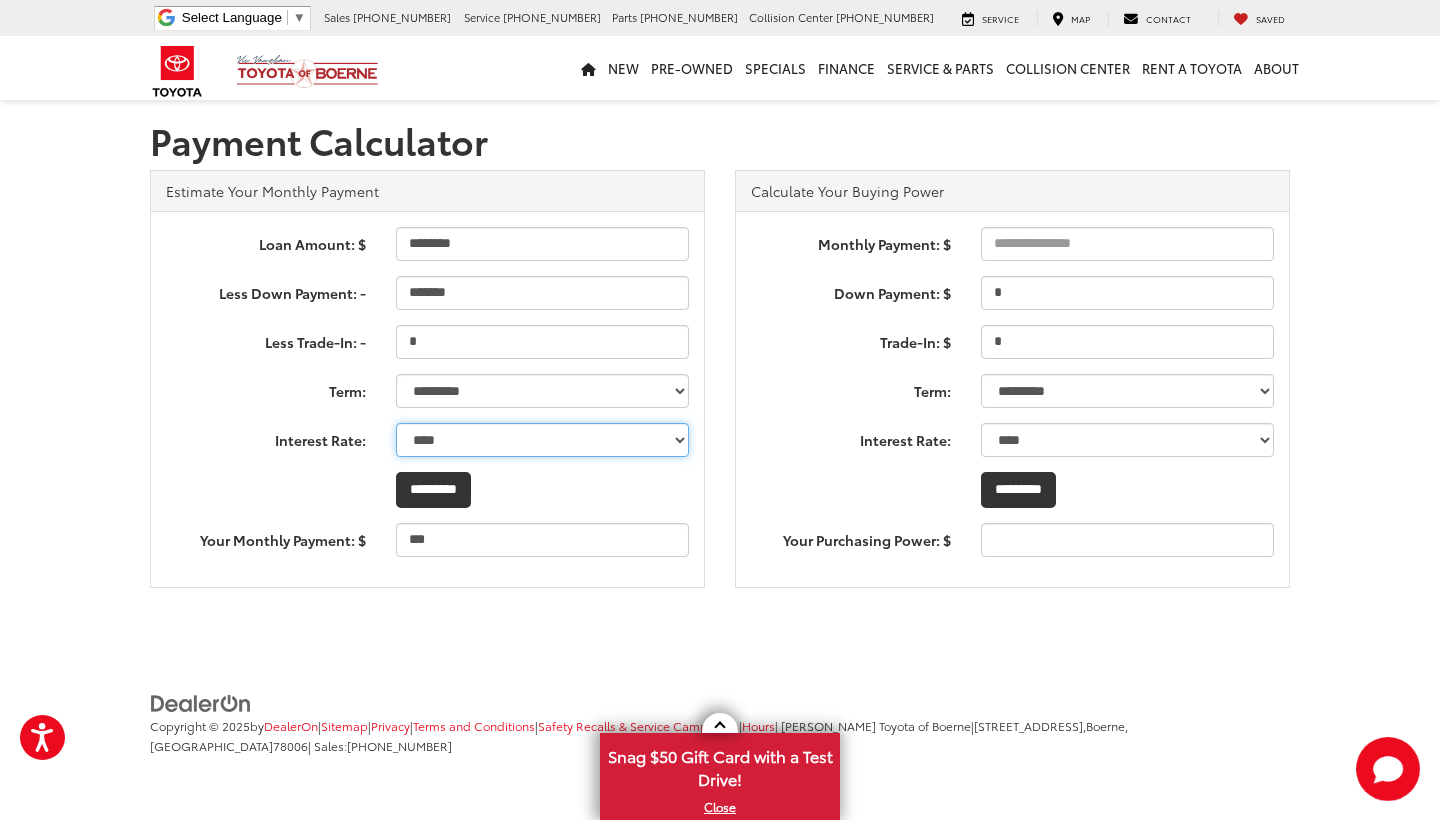 type on "***" 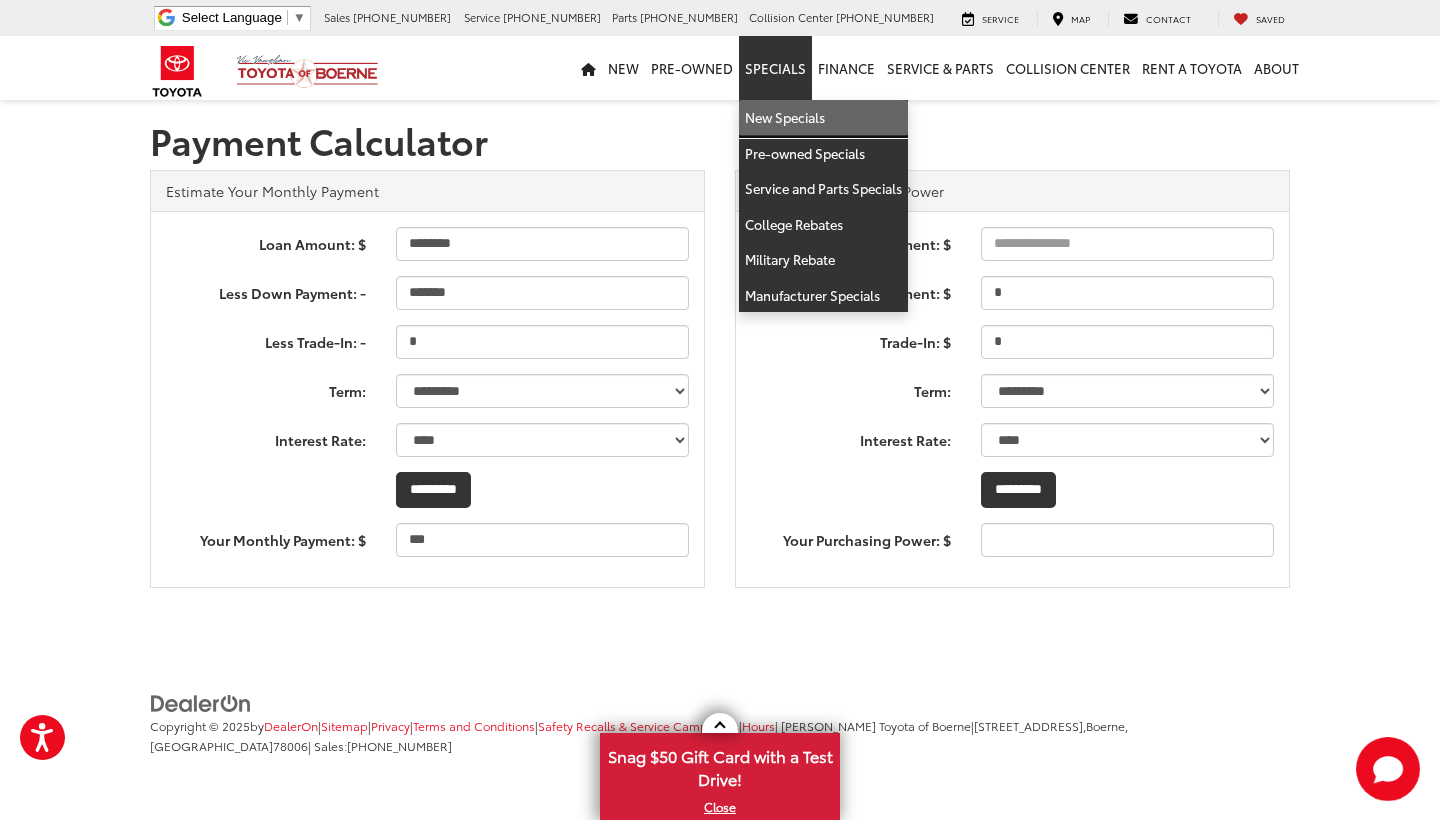 click on "New Specials" at bounding box center [823, 118] 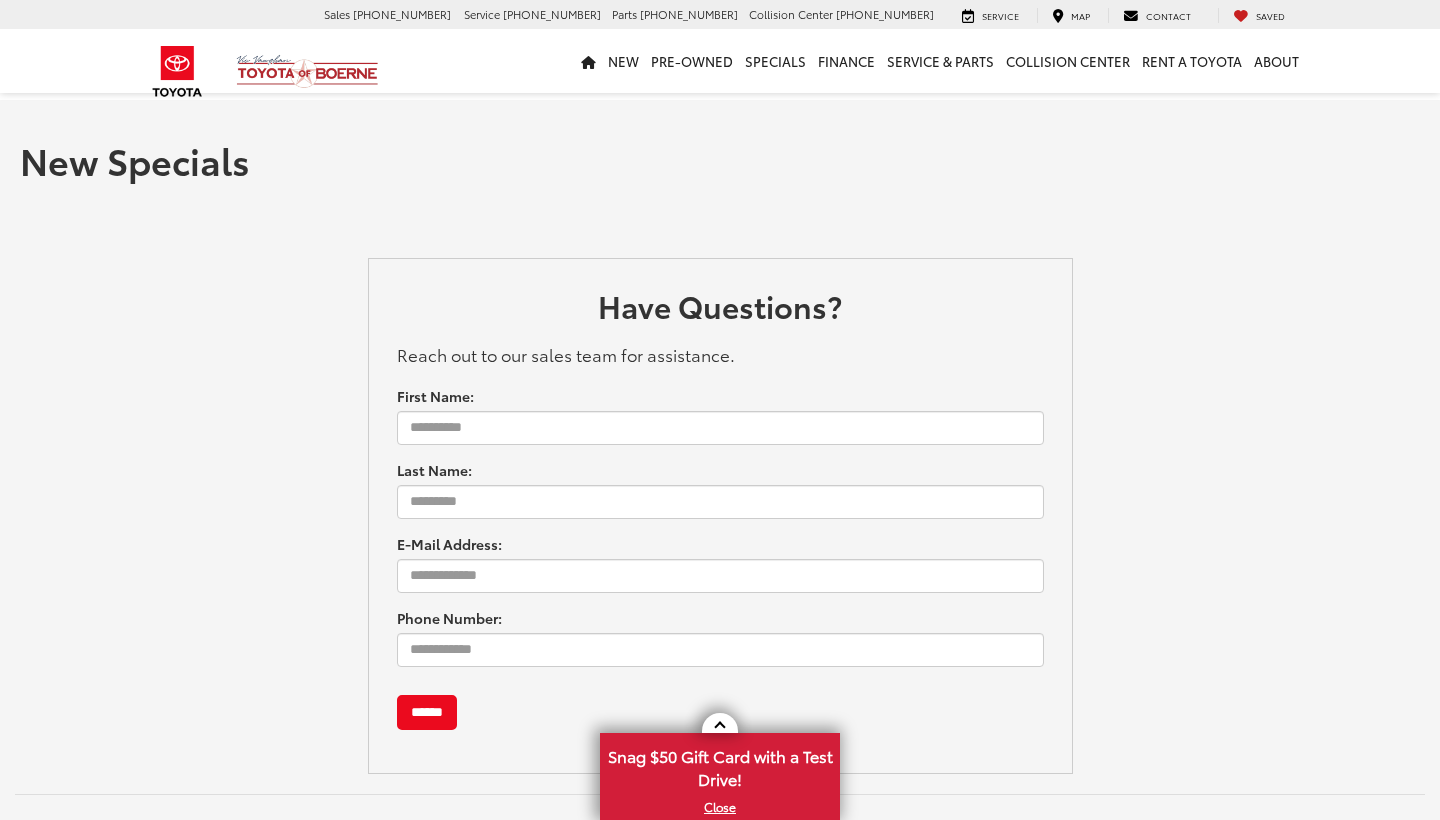 scroll, scrollTop: 0, scrollLeft: 0, axis: both 